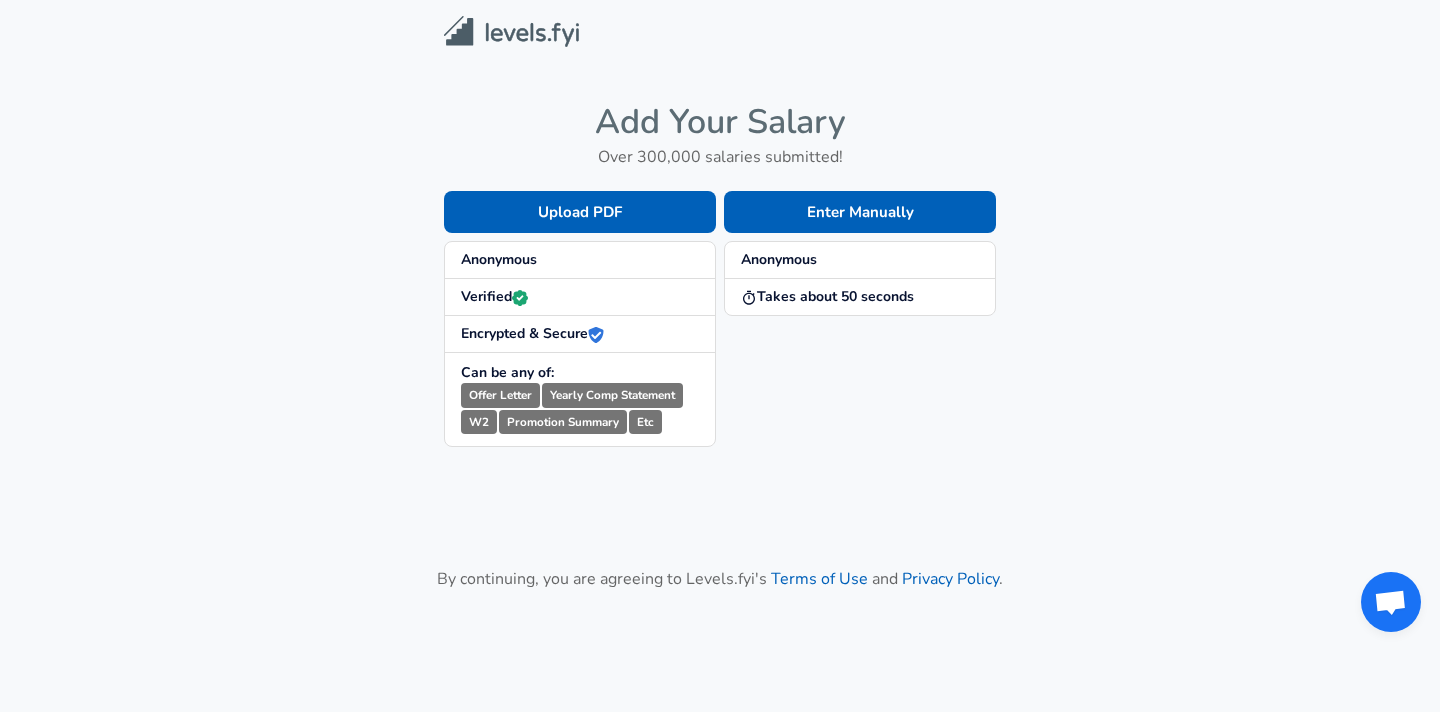 scroll, scrollTop: 0, scrollLeft: 0, axis: both 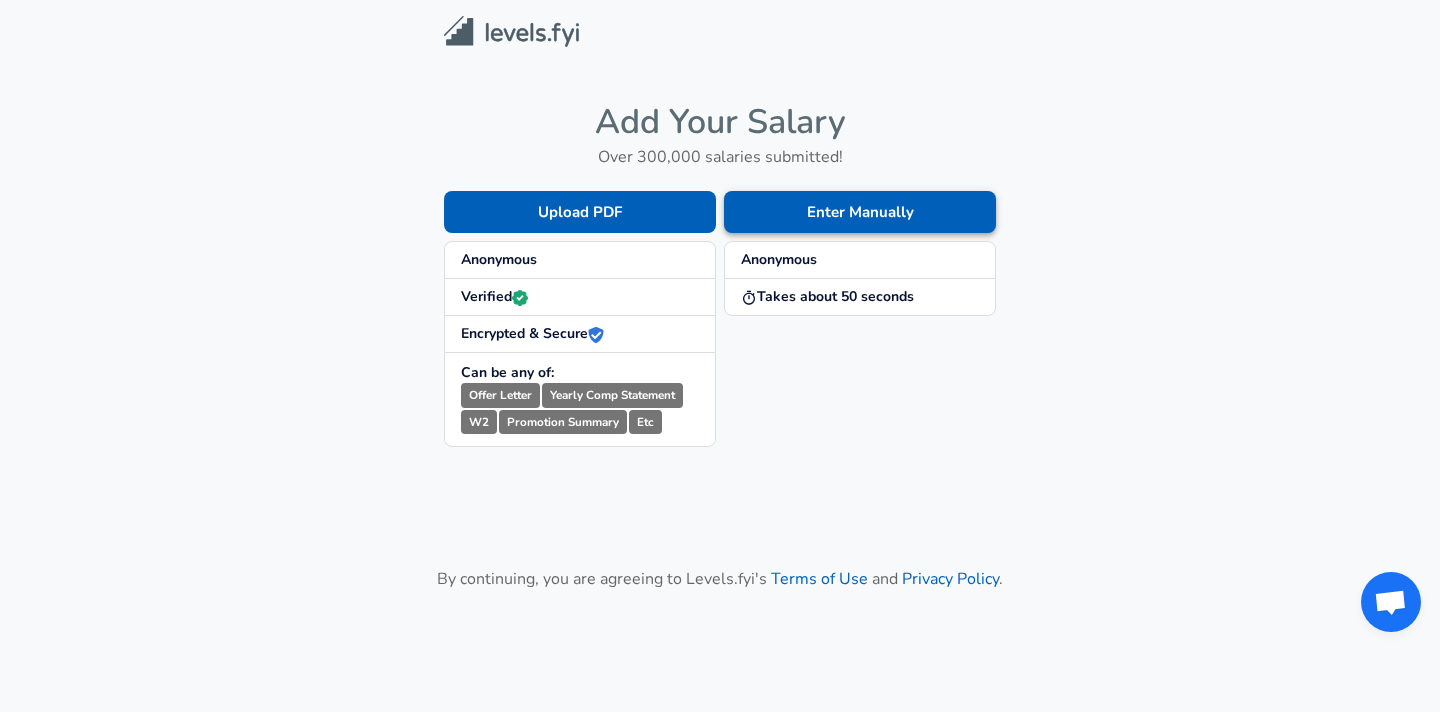 click on "Enter Manually" at bounding box center [860, 212] 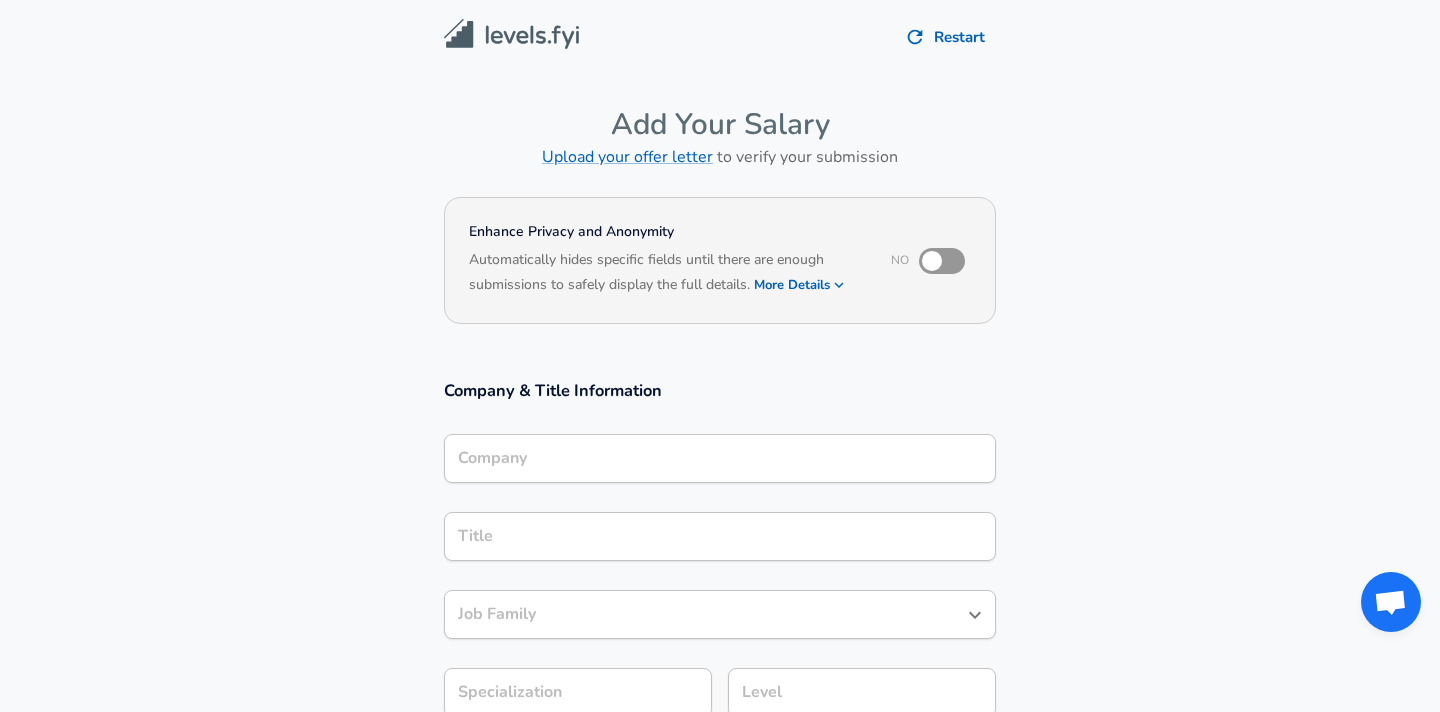 click on "Company" at bounding box center [720, 458] 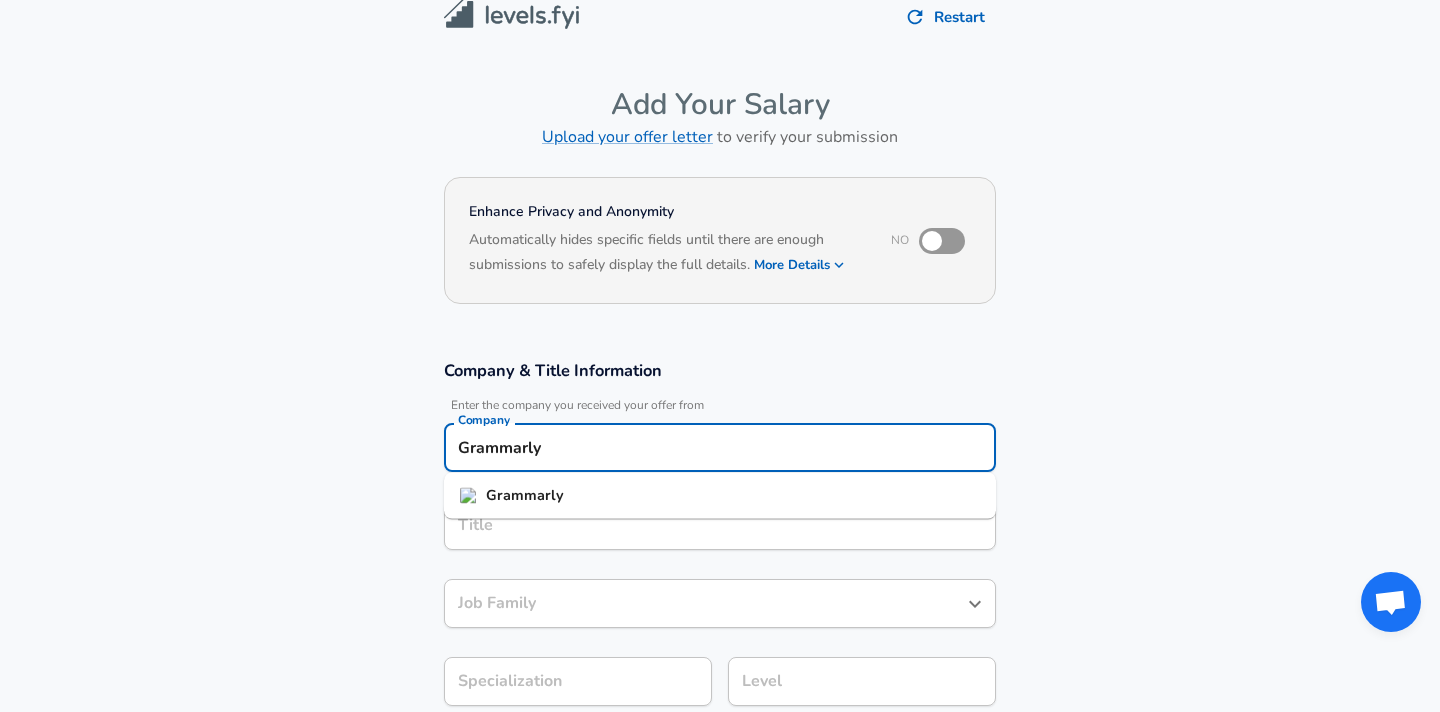 click on "Grammarly" at bounding box center [720, 496] 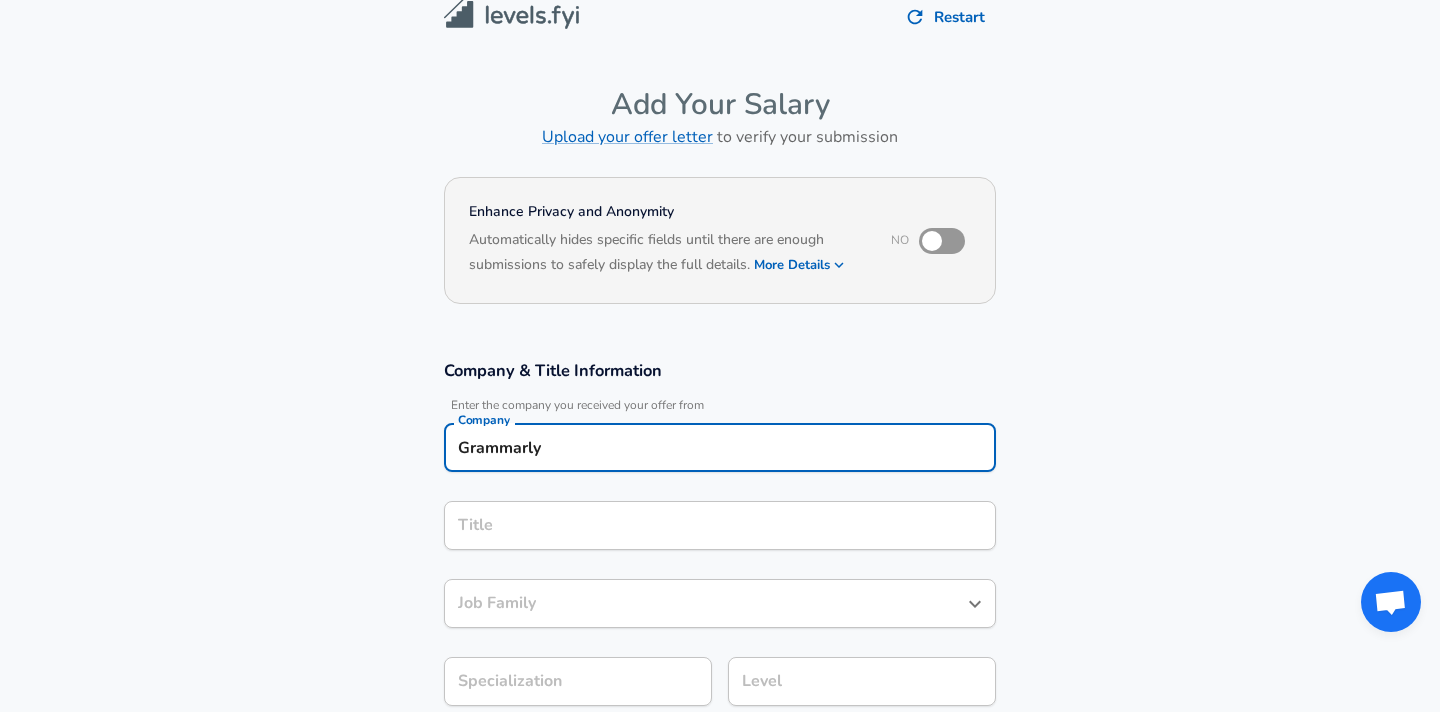 type on "Grammarly" 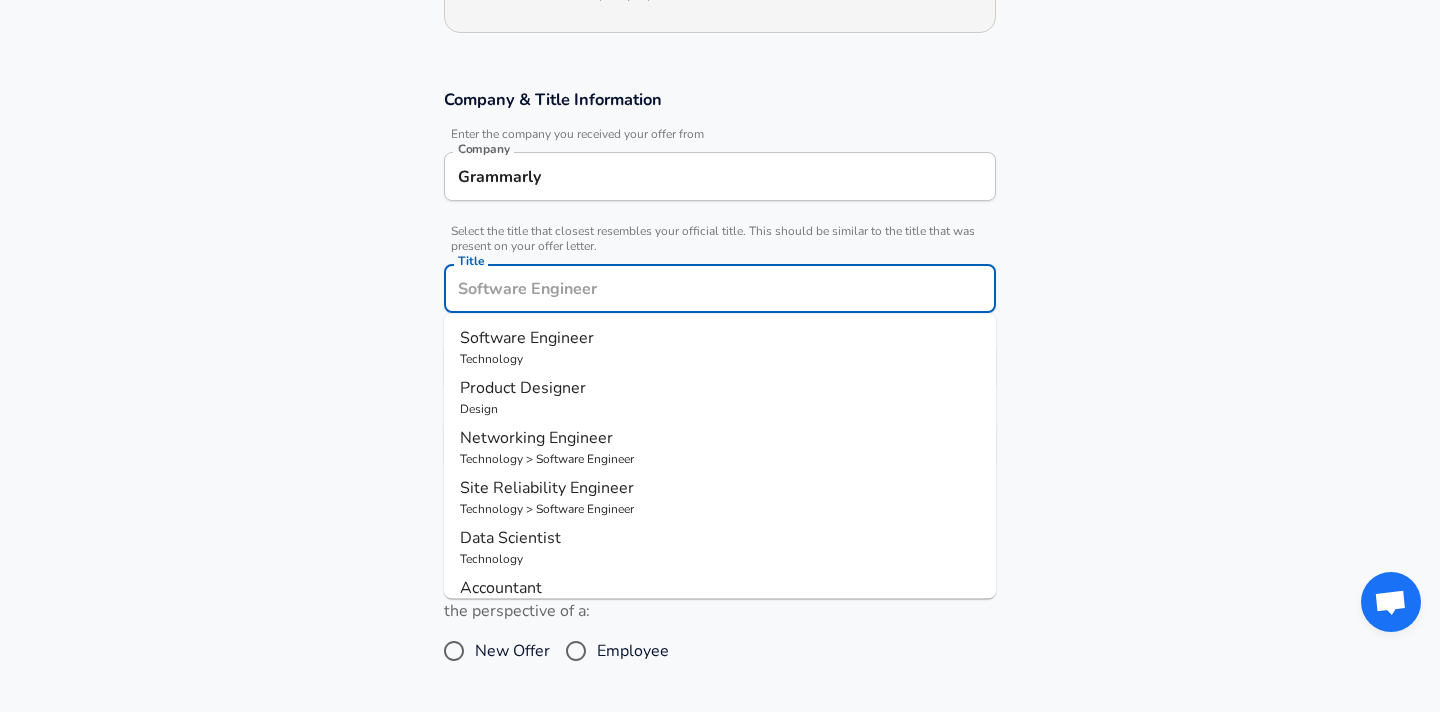 scroll, scrollTop: 312, scrollLeft: 0, axis: vertical 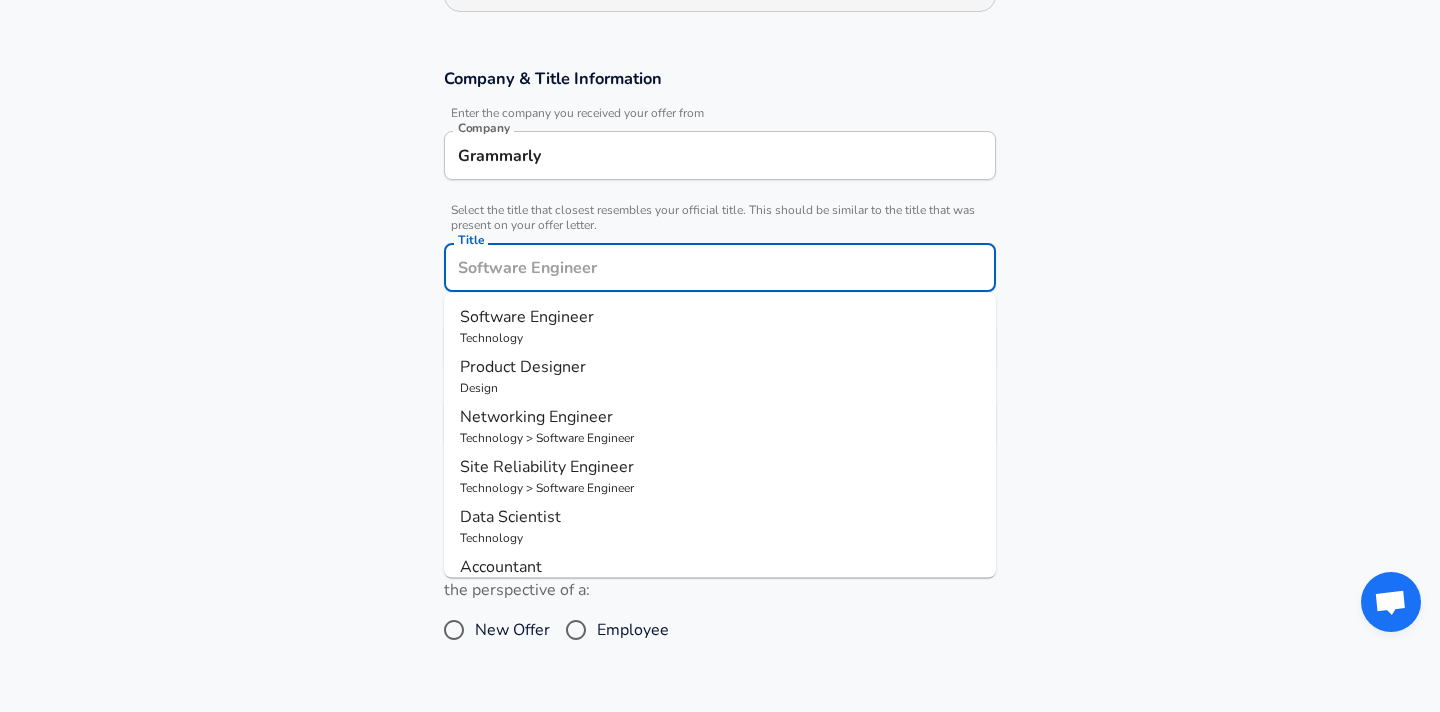 click on "Technology" at bounding box center (720, 338) 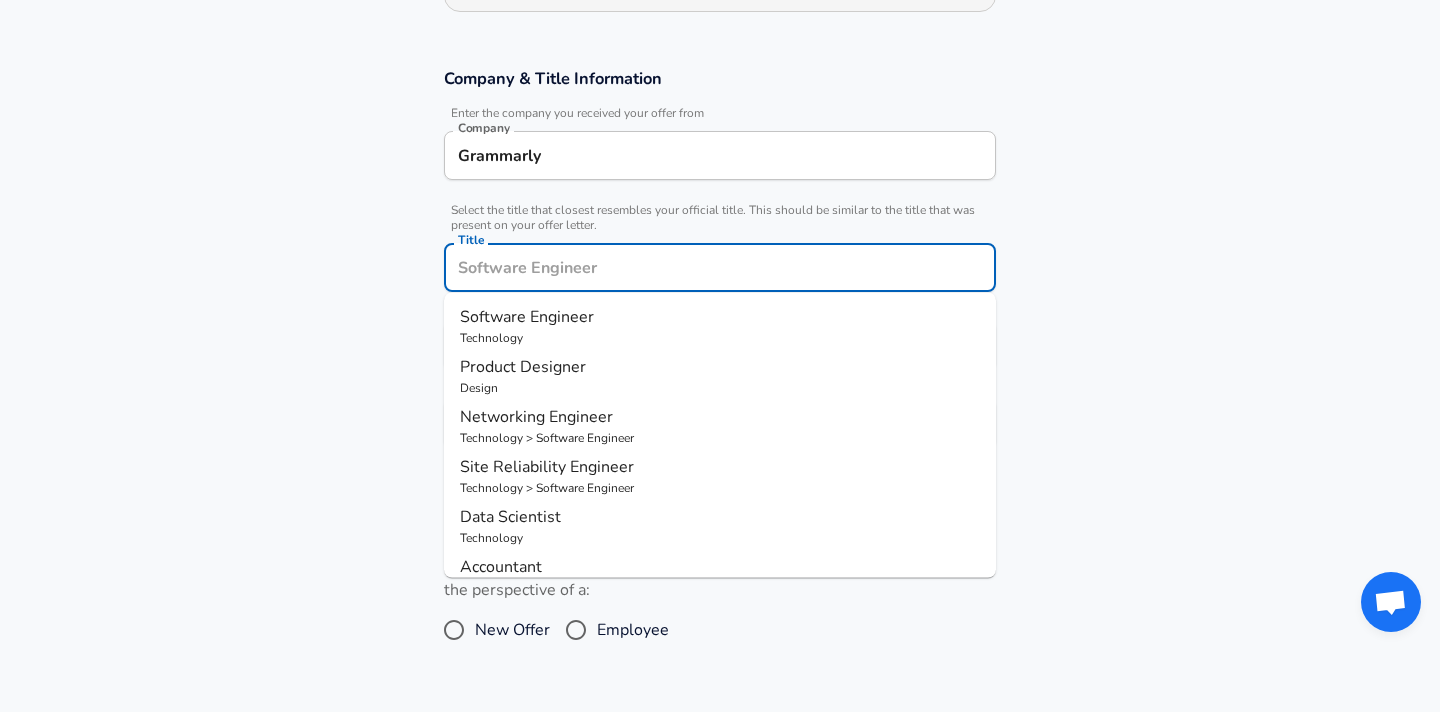 type on "Software Engineer" 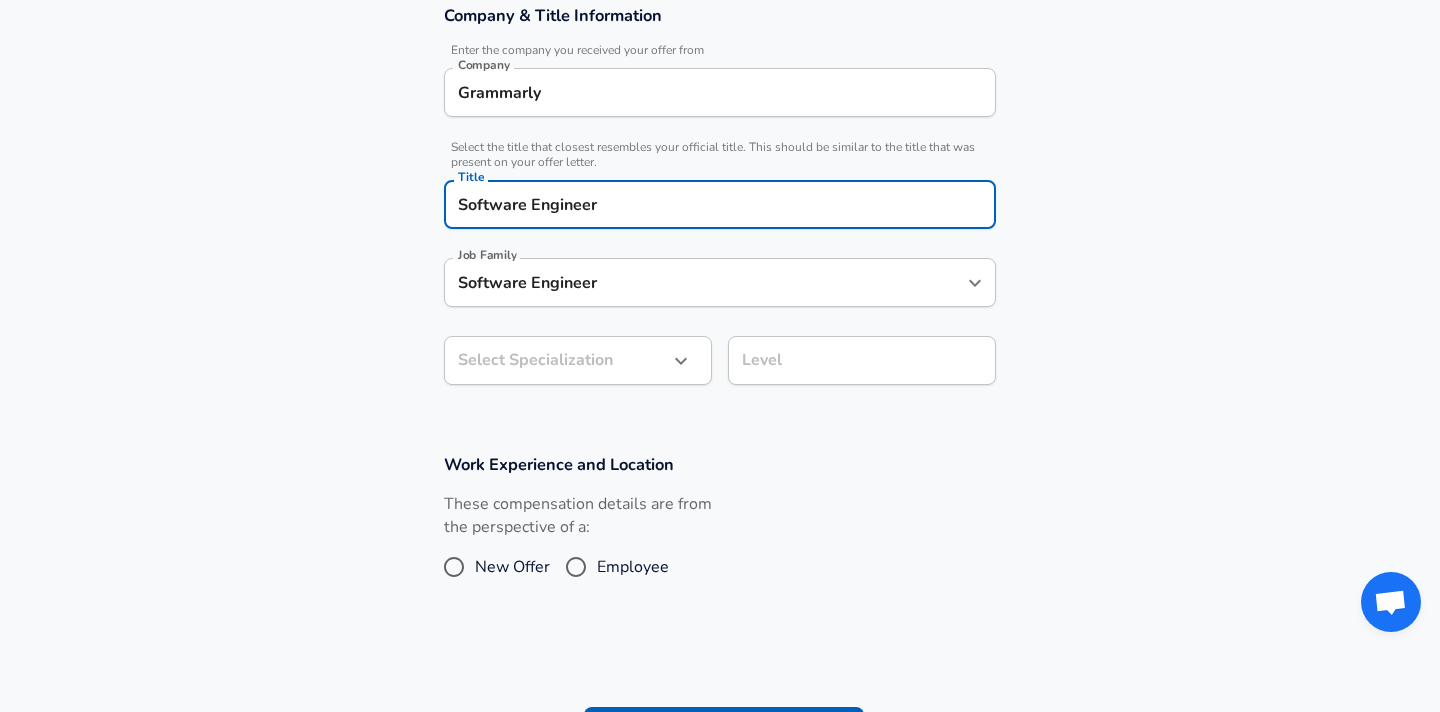 scroll, scrollTop: 491, scrollLeft: 0, axis: vertical 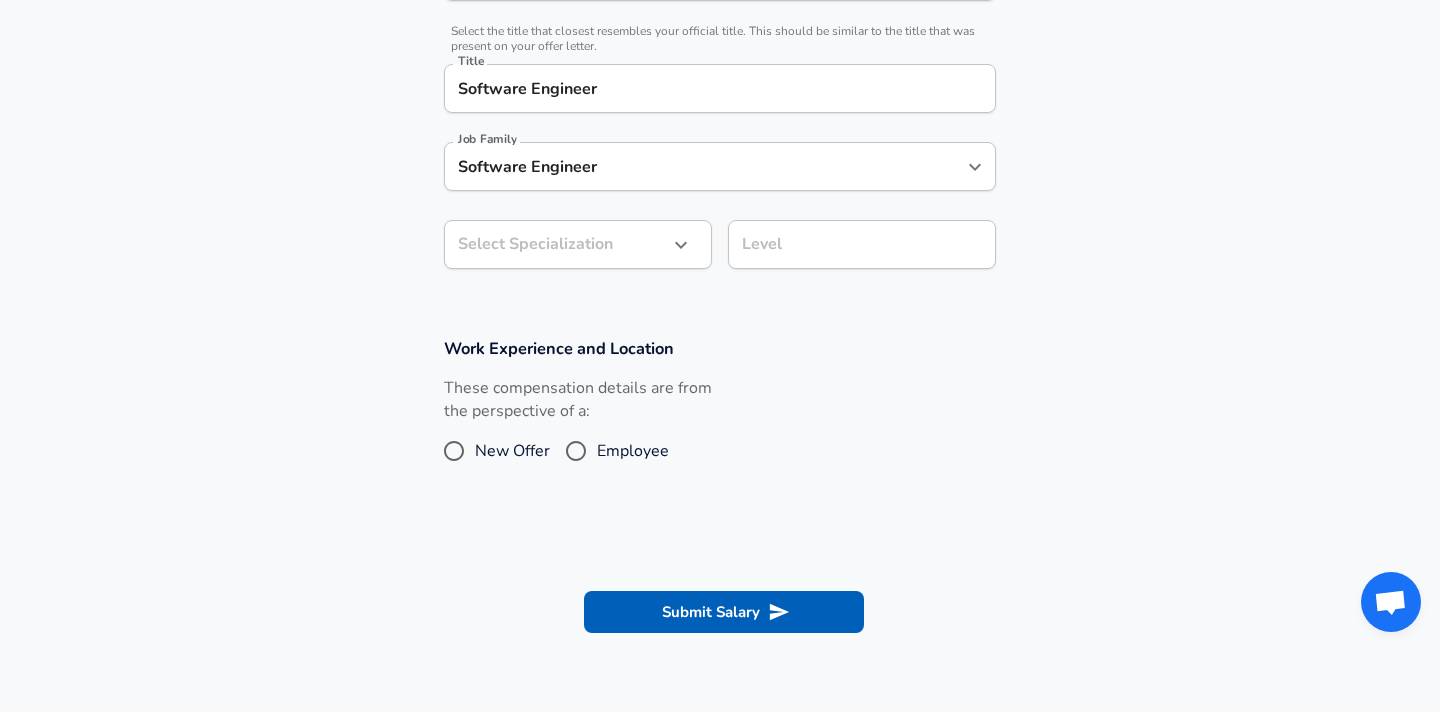 click on "Employee" at bounding box center [633, 451] 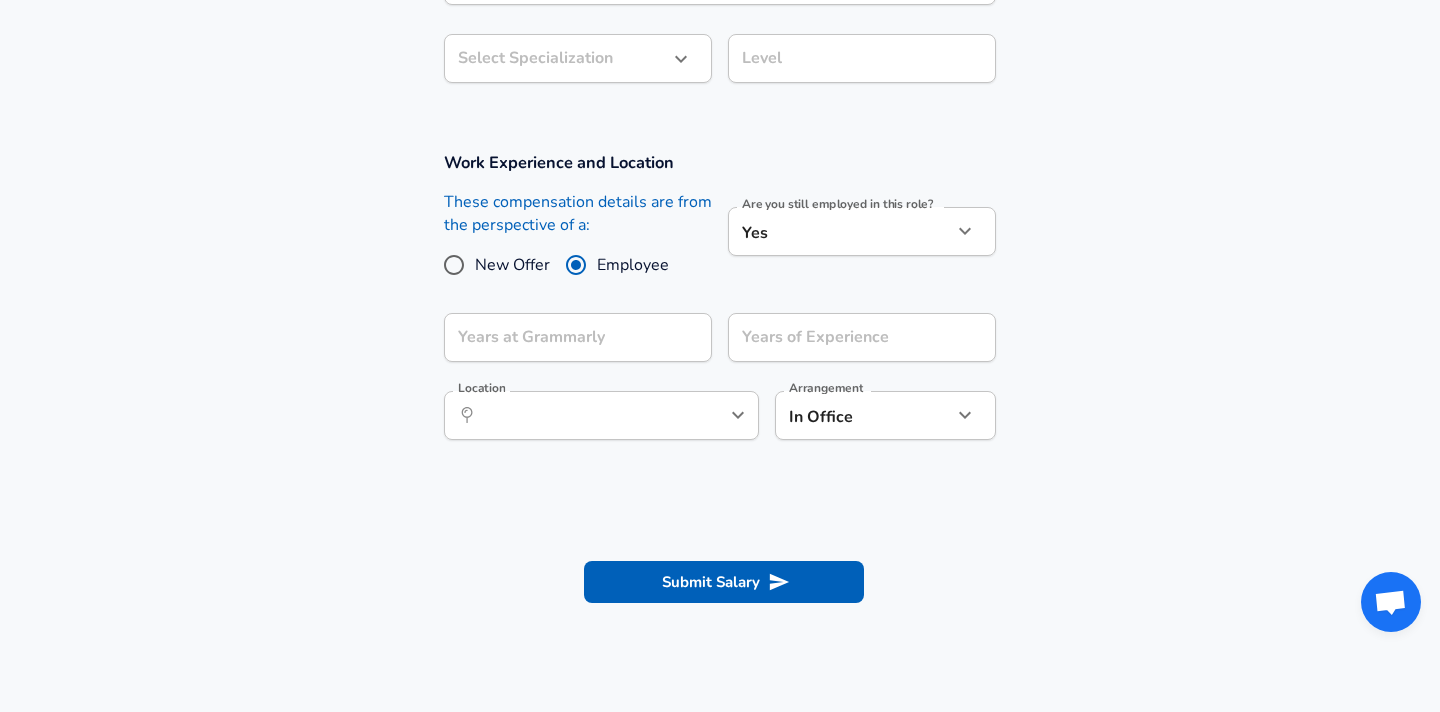 scroll, scrollTop: 794, scrollLeft: 0, axis: vertical 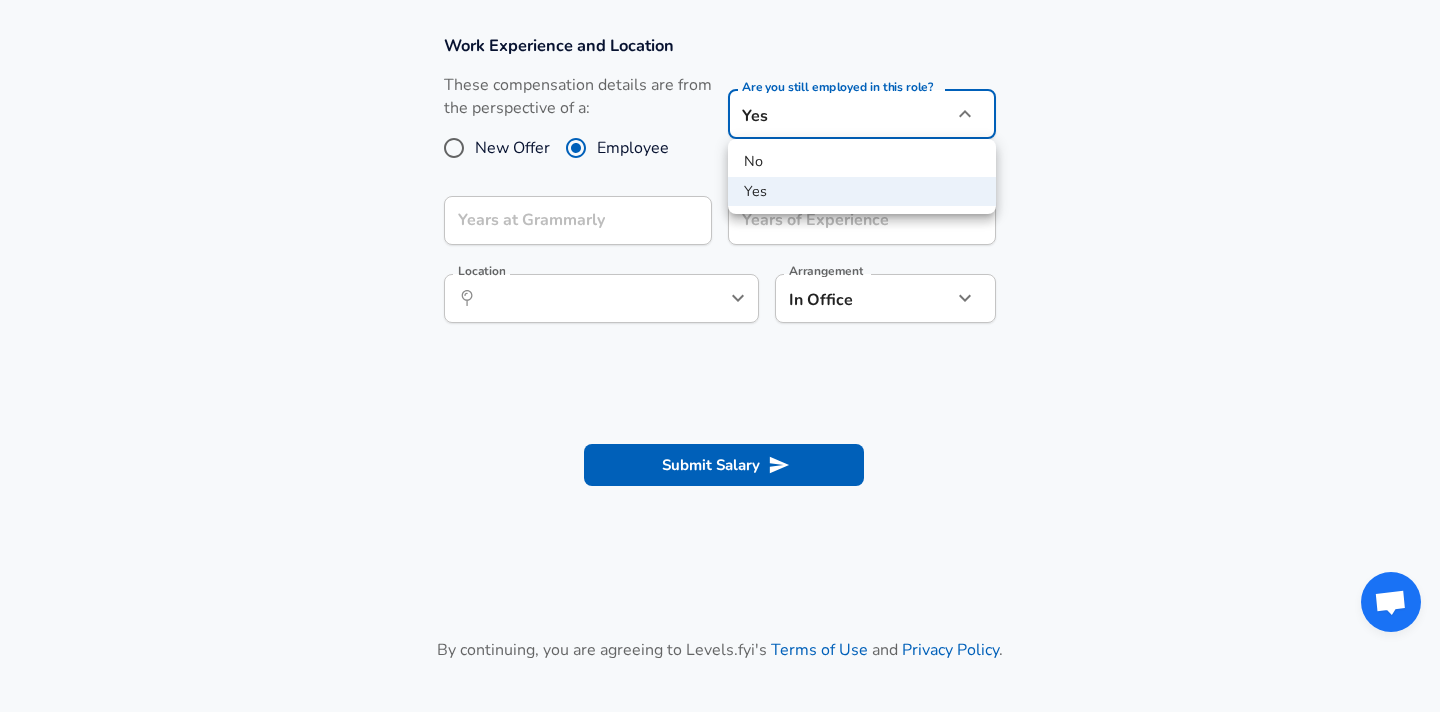 click on "L4 Level Work Experience and Location These compensation details are from the perspective of a: New Offer Employee Are you still employed in this role? Yes yes Are you still employed in this role? Years at Grammarly Location" at bounding box center [720, -438] 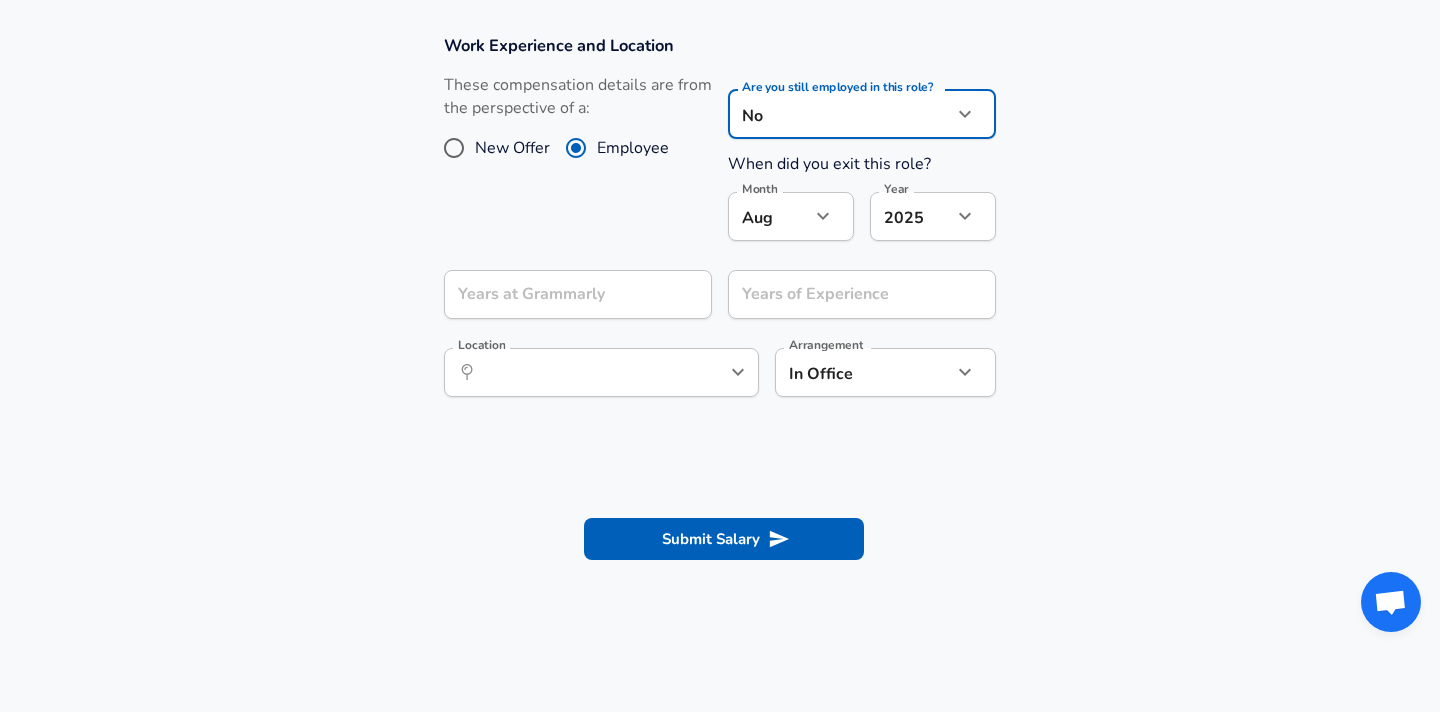 click on "L4 Level Work Experience and Location These compensation details are from the perspective of a: New Offer Employee Are you still employed in this role? No no Are you still employed in this role? When did you exit this role? Aug" at bounding box center [720, -438] 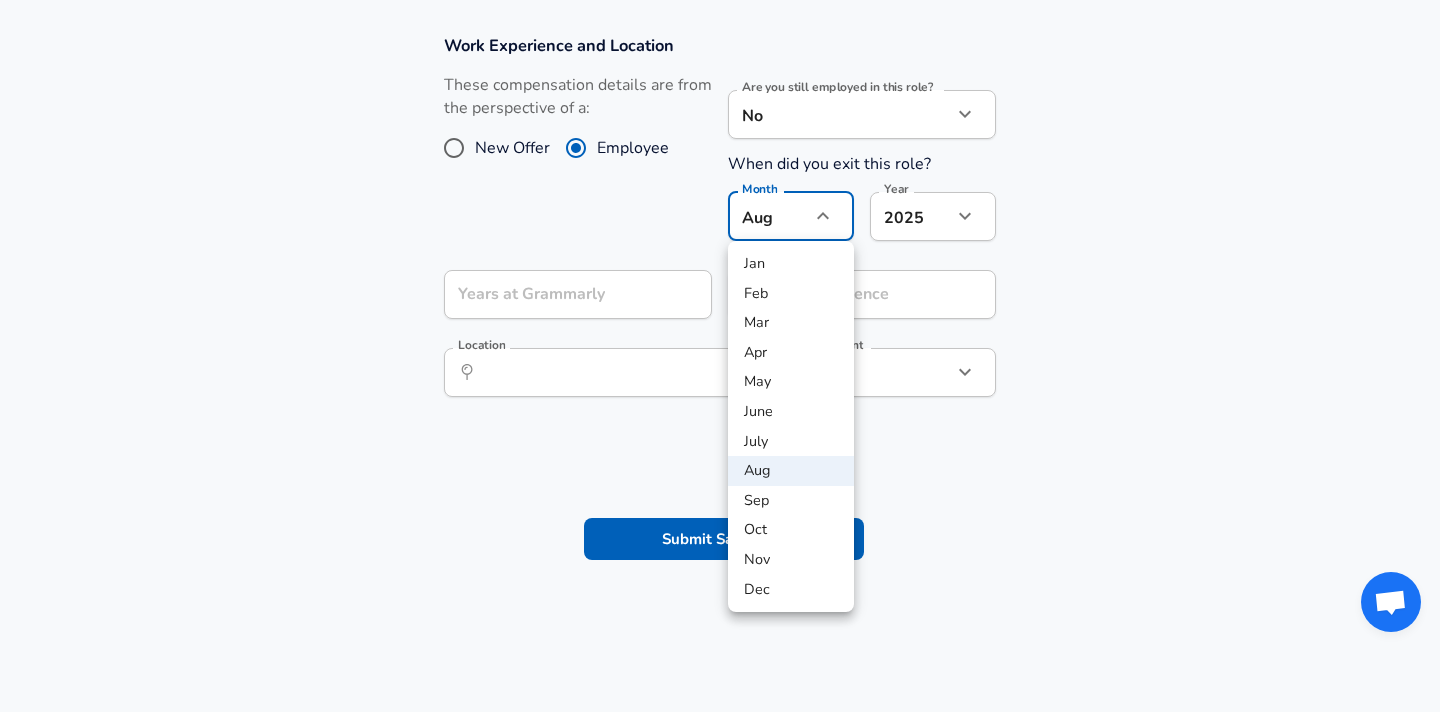 click at bounding box center [720, 356] 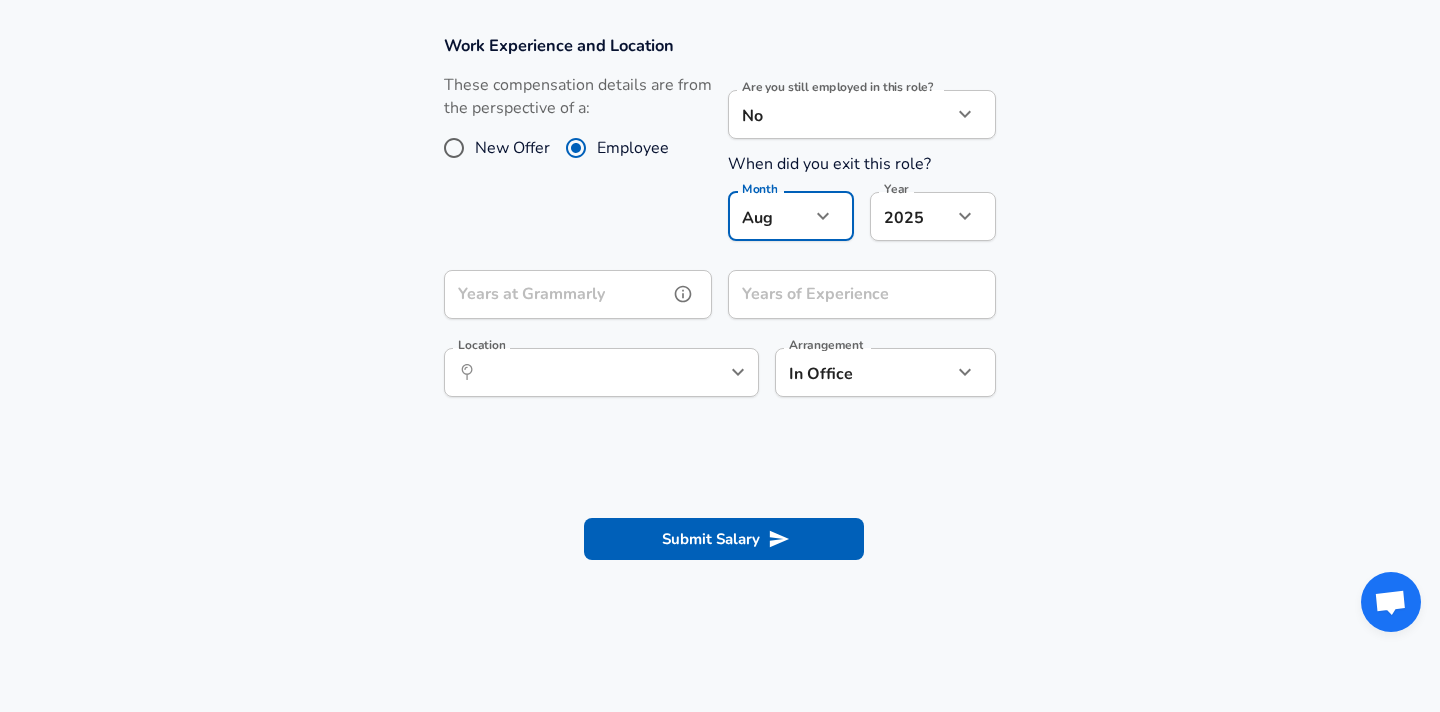 click on "Years at Grammarly" at bounding box center [556, 294] 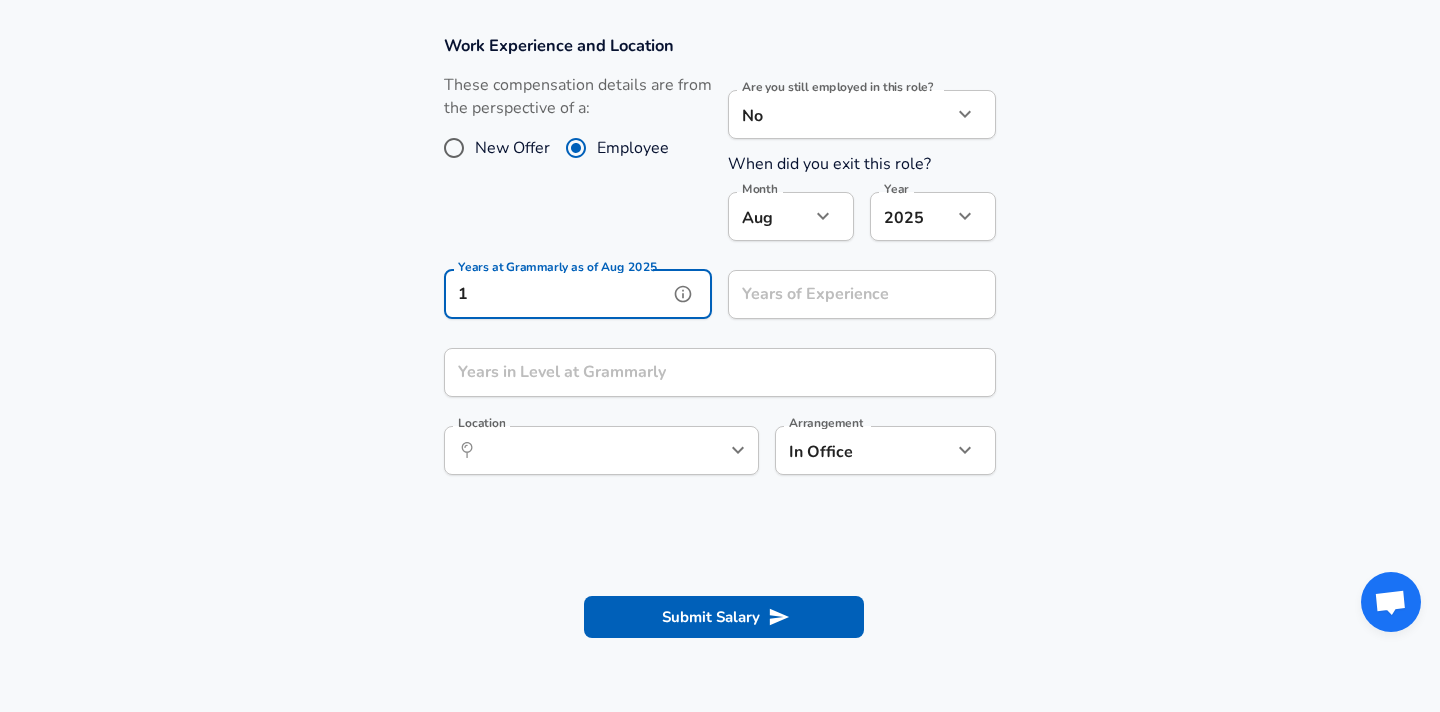 type on "1" 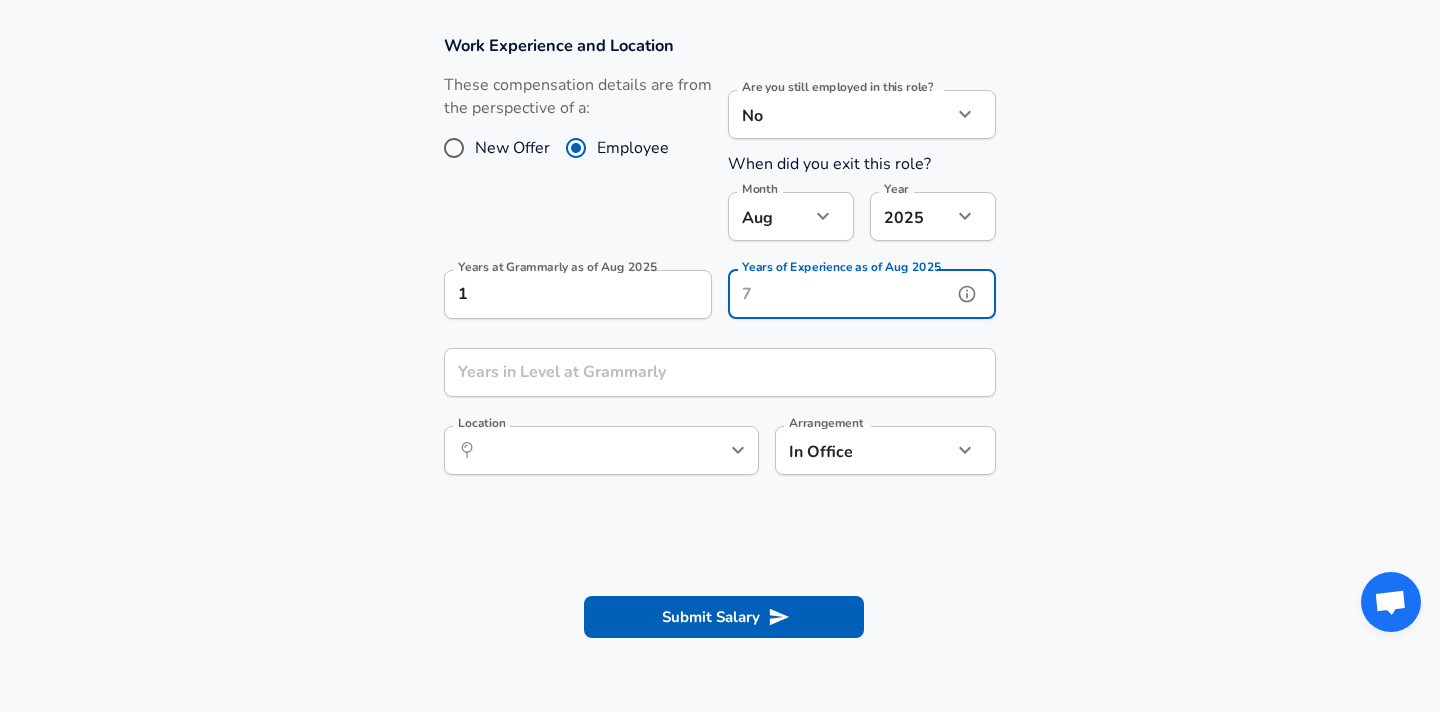 click on "Years of Experience as of Aug 2025" at bounding box center (840, 294) 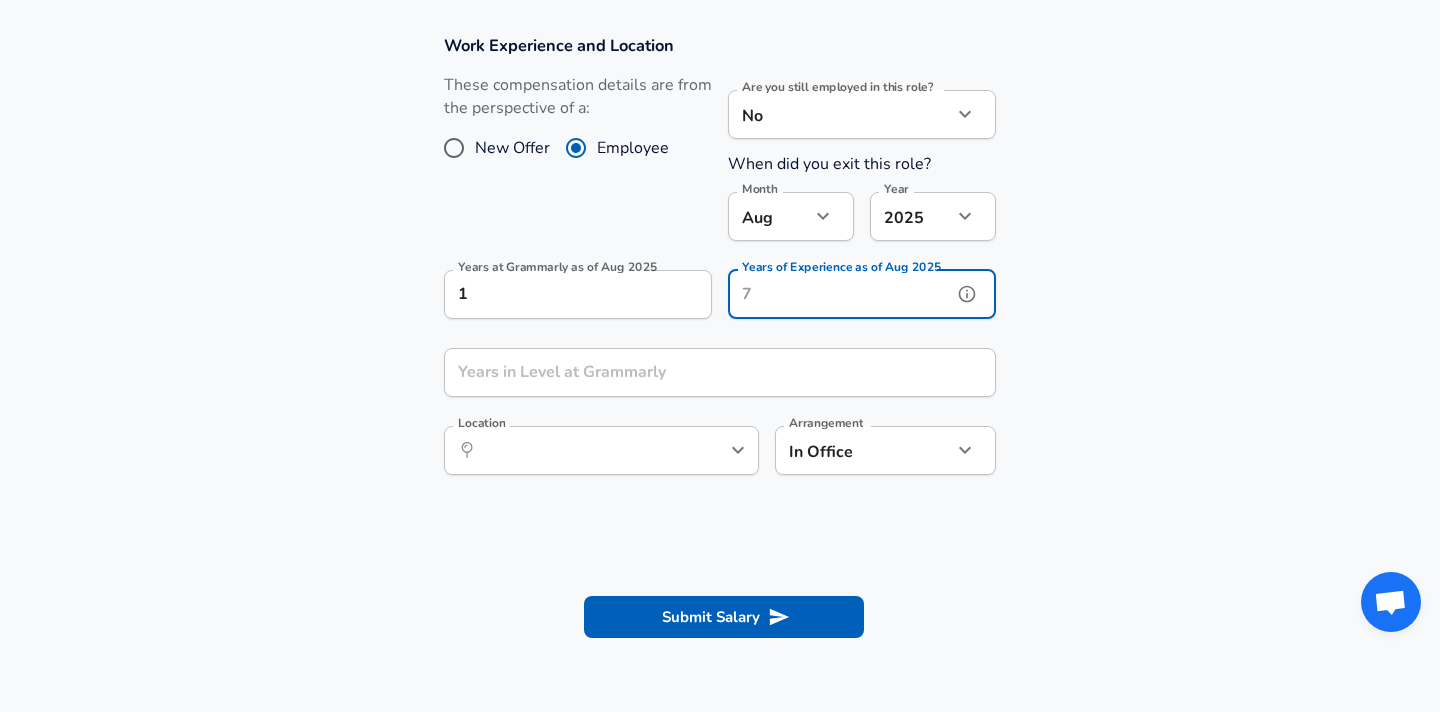 type on "9" 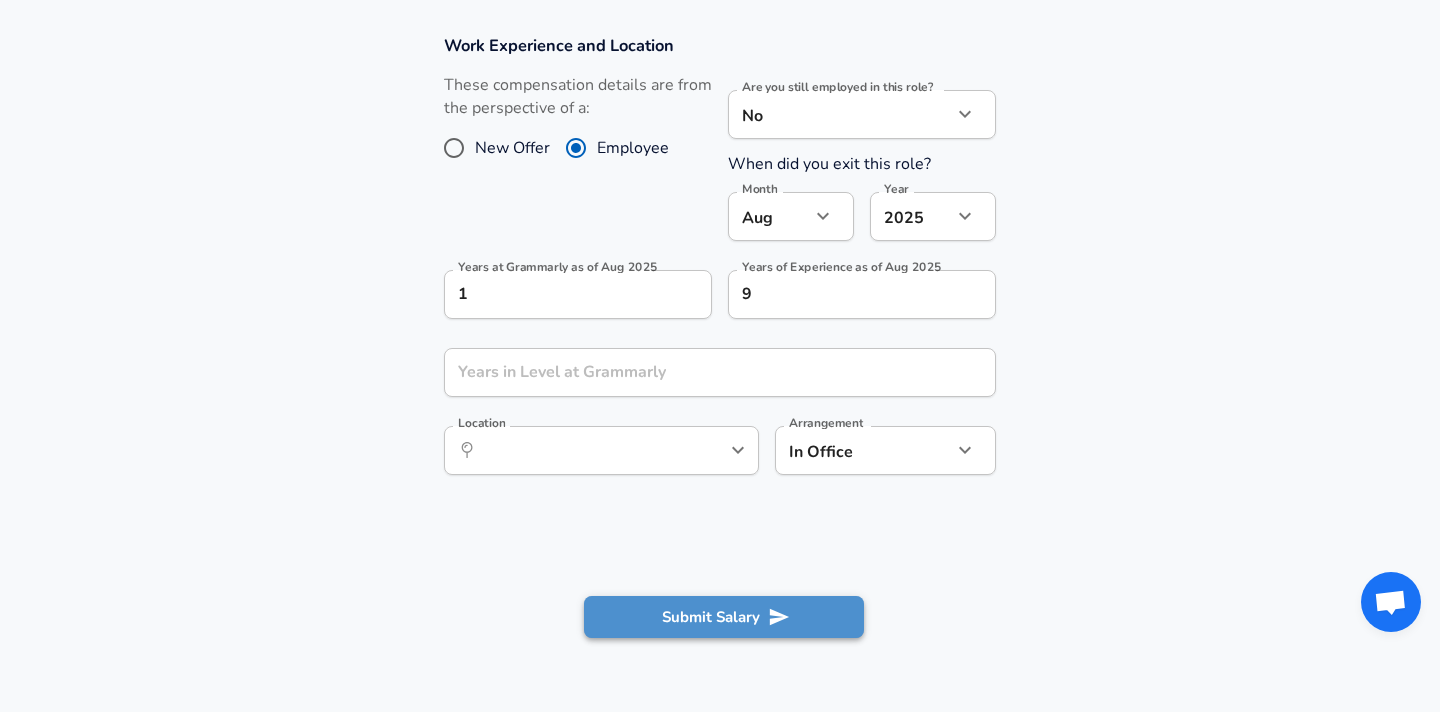 click on "Submit Salary" at bounding box center [724, 617] 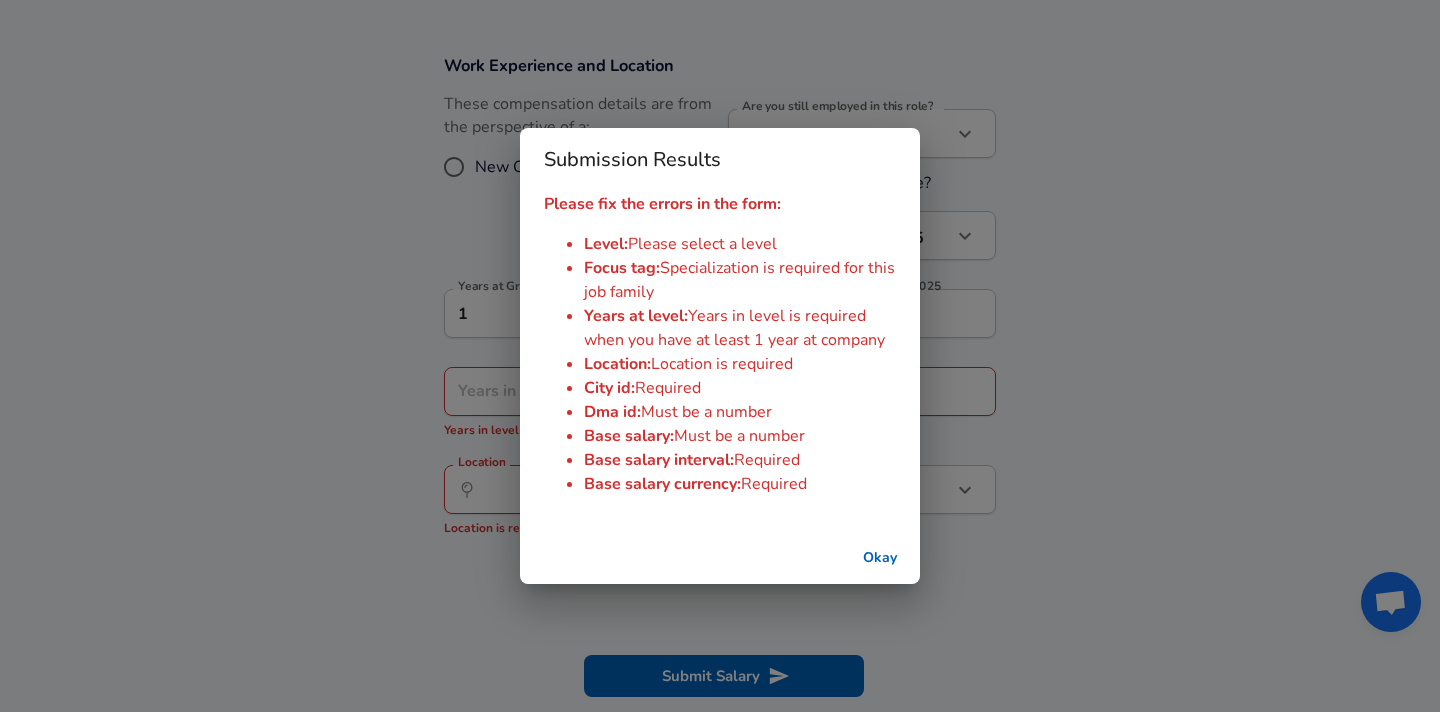 click on "Okay" at bounding box center [880, 558] 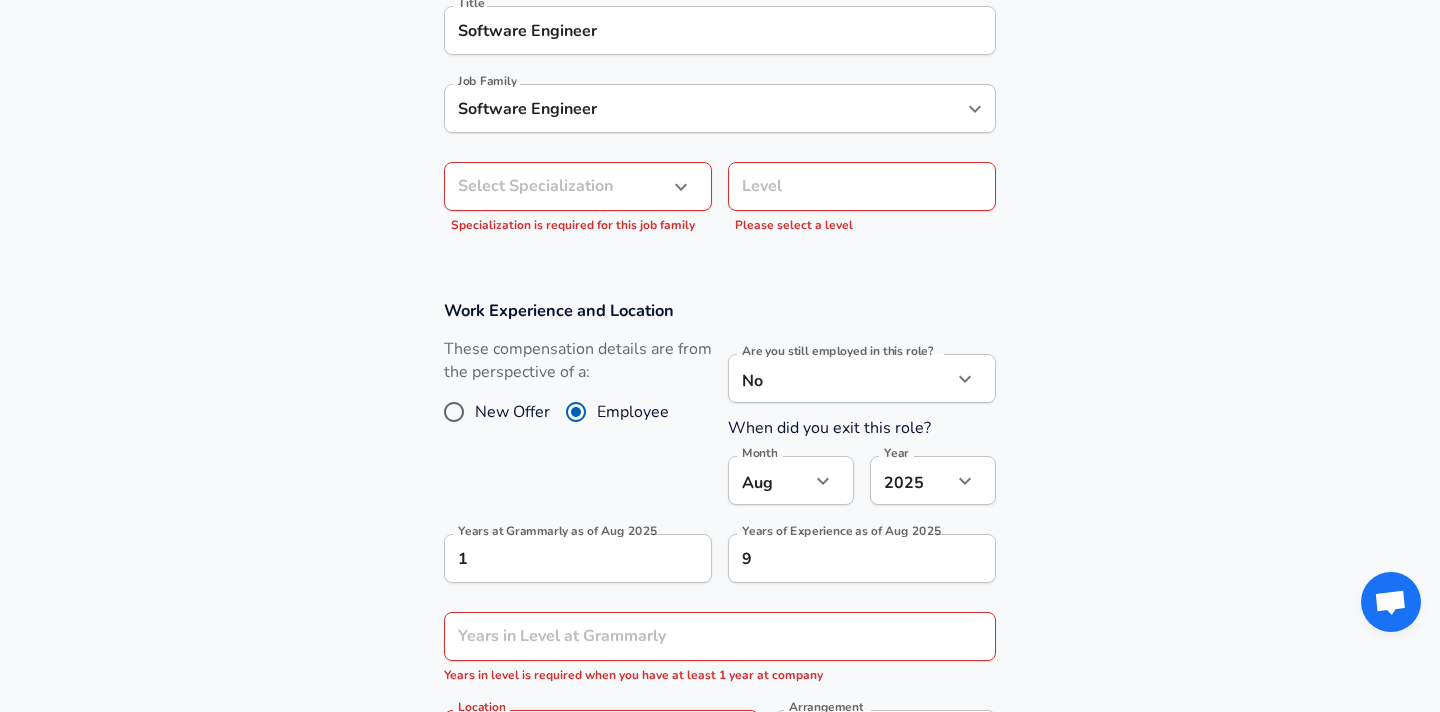 click on "Level Level Please select a level" at bounding box center (862, 199) 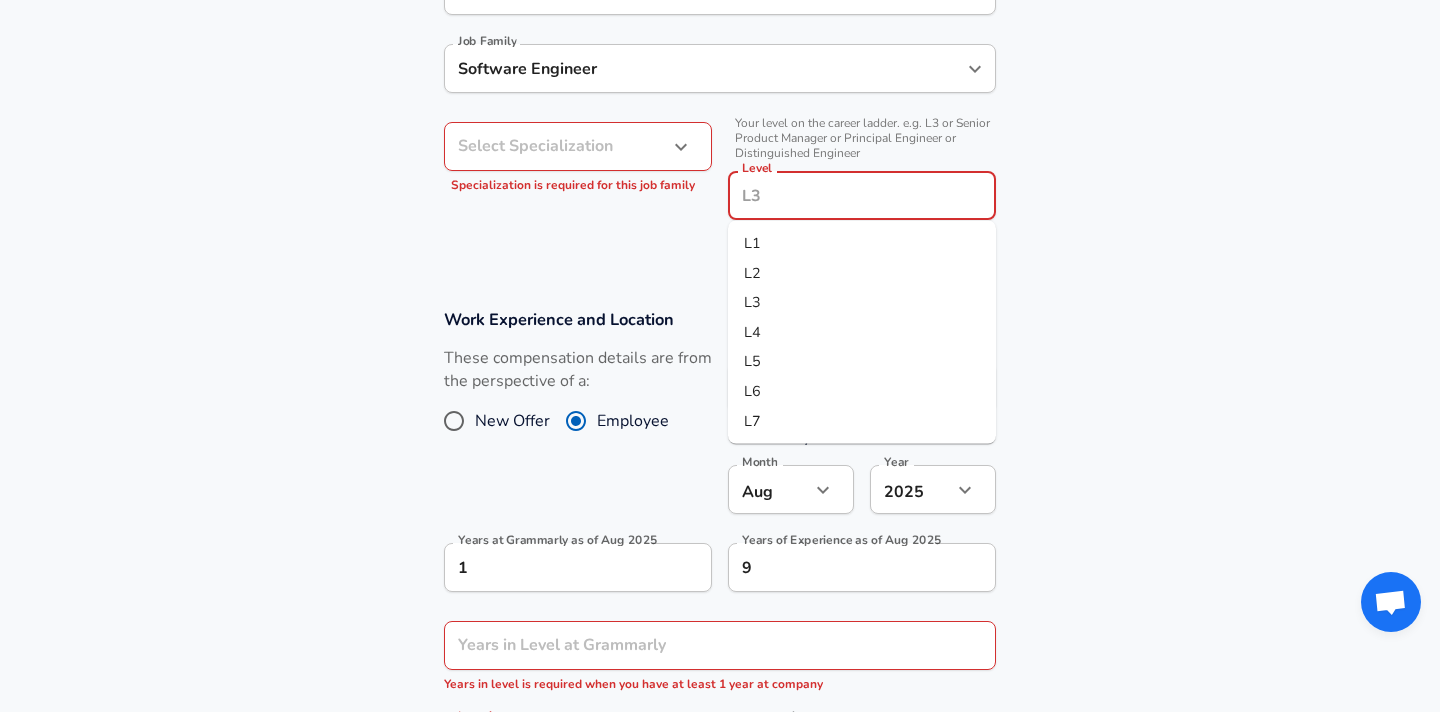 click on "L4" at bounding box center [862, 332] 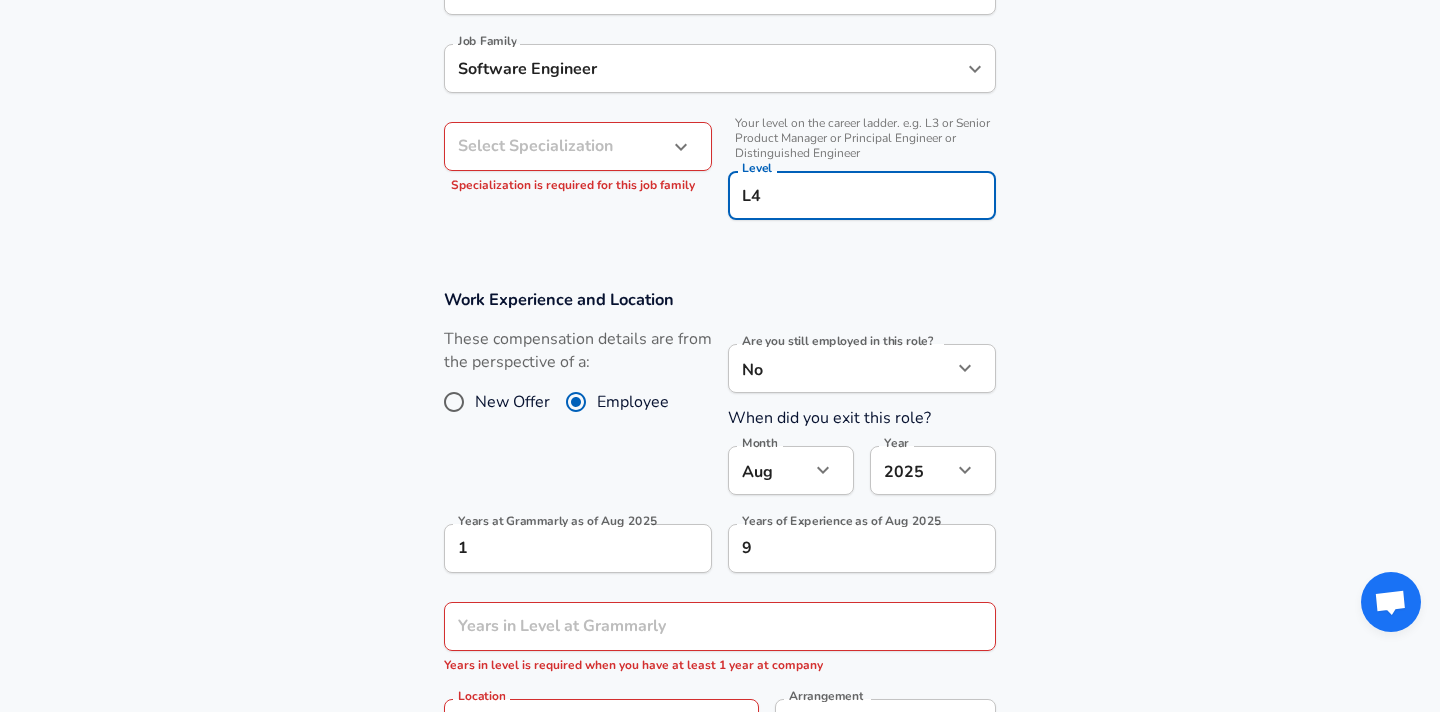 click on "L4 Level Work Experience and Location New Offer Employee No no Are you still employed in this role? When did you exit this role? Aug" at bounding box center (720, -233) 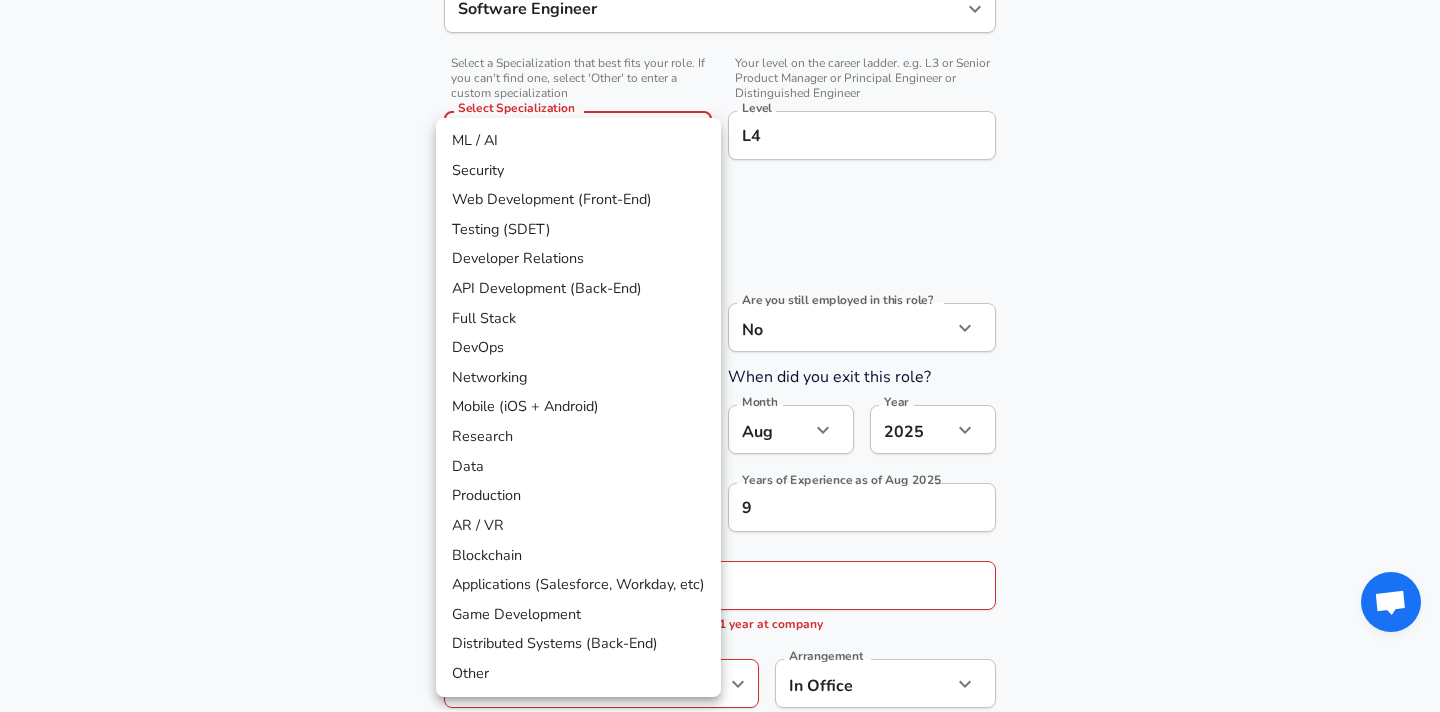 click on "Data" at bounding box center [578, 467] 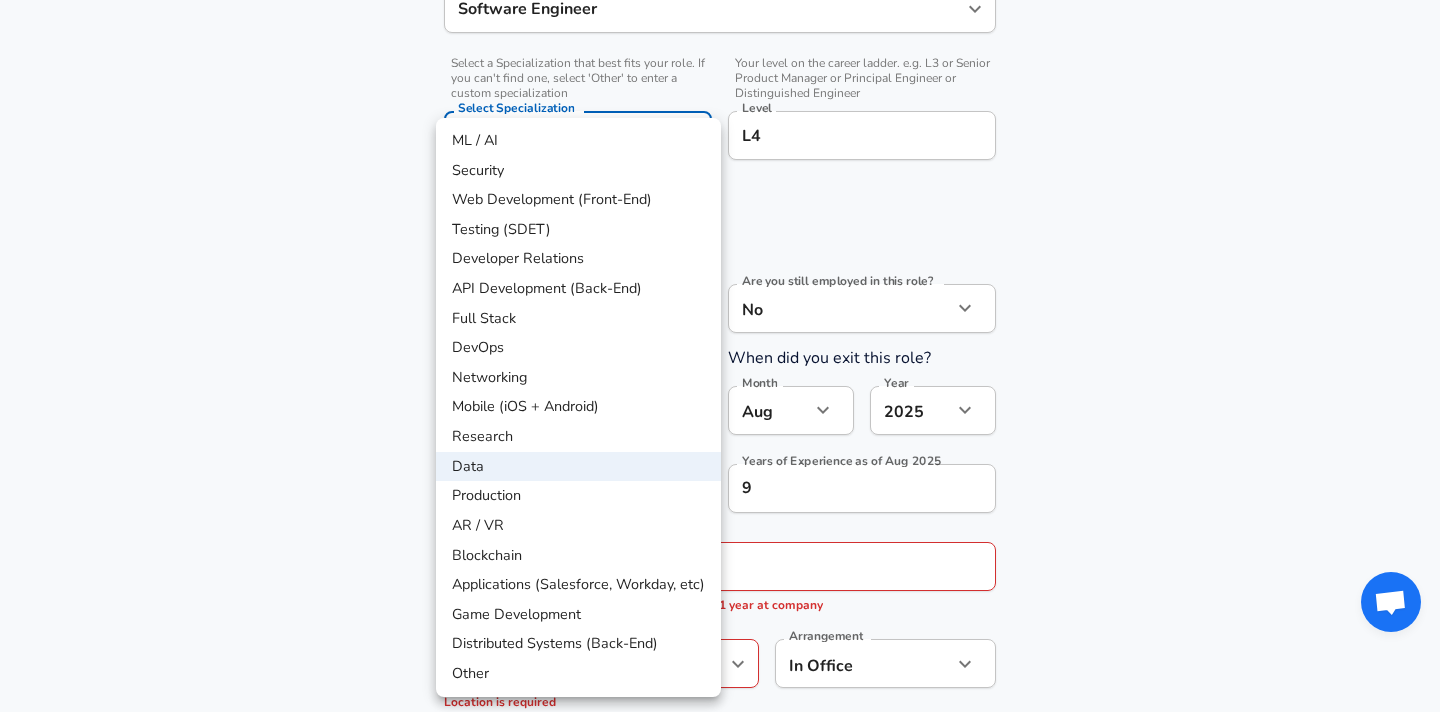 click on "L4 Level Work Experience and Location New Offer Employee Are you still employed in this role?" at bounding box center (720, -293) 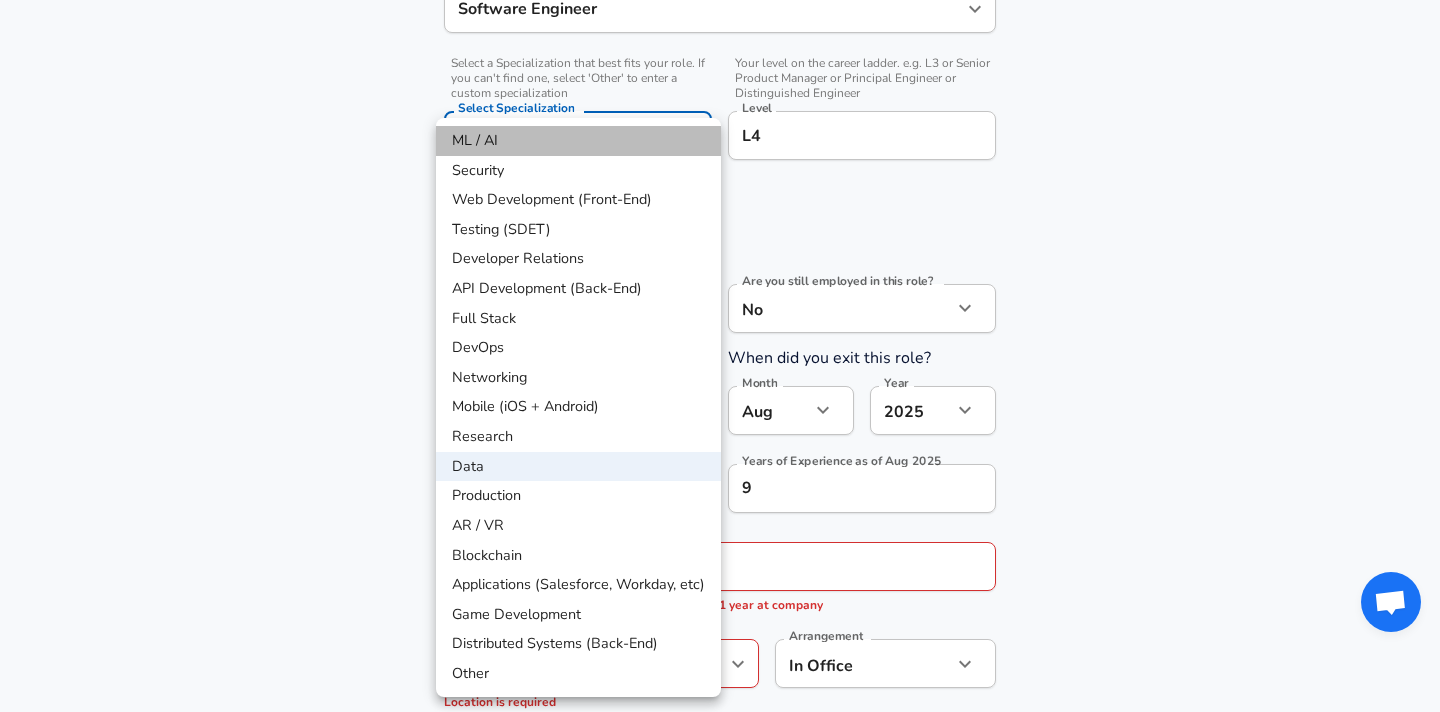 click on "ML / AI" at bounding box center (578, 141) 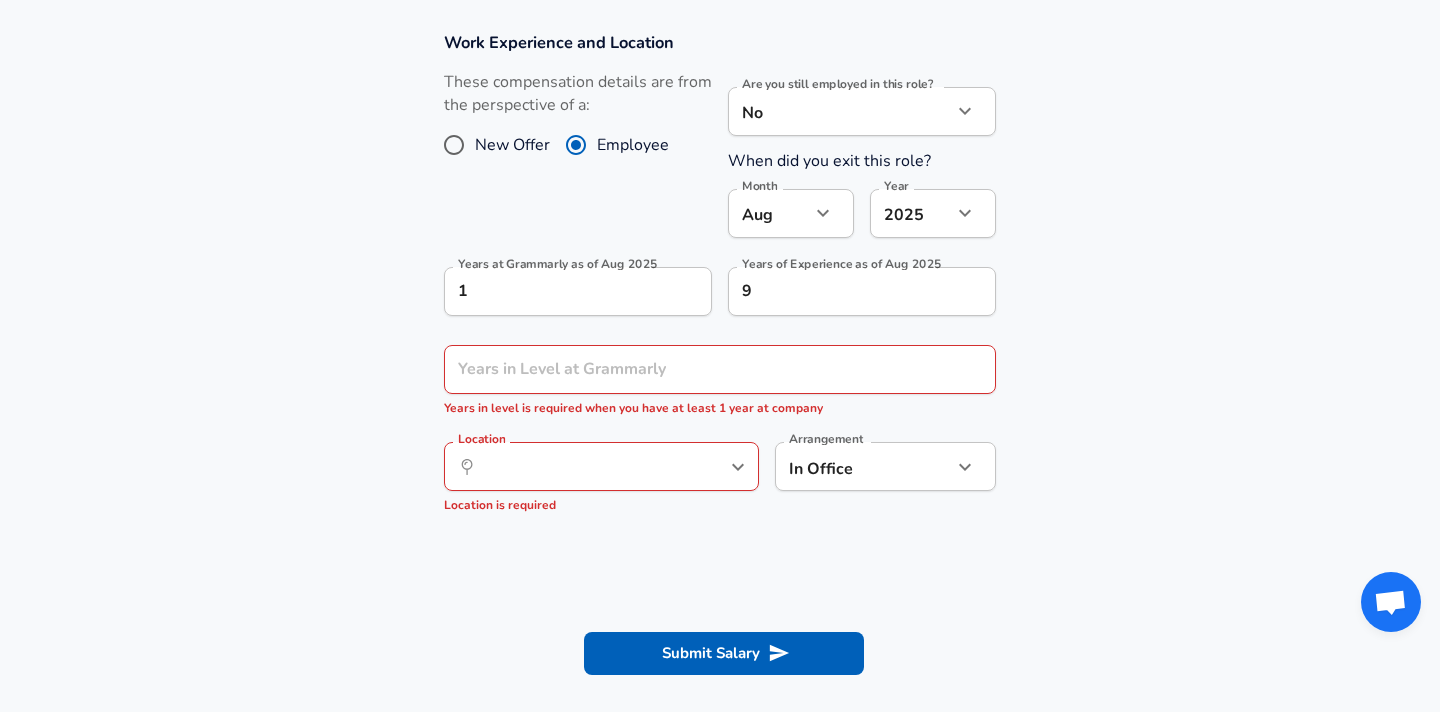 scroll, scrollTop: 907, scrollLeft: 0, axis: vertical 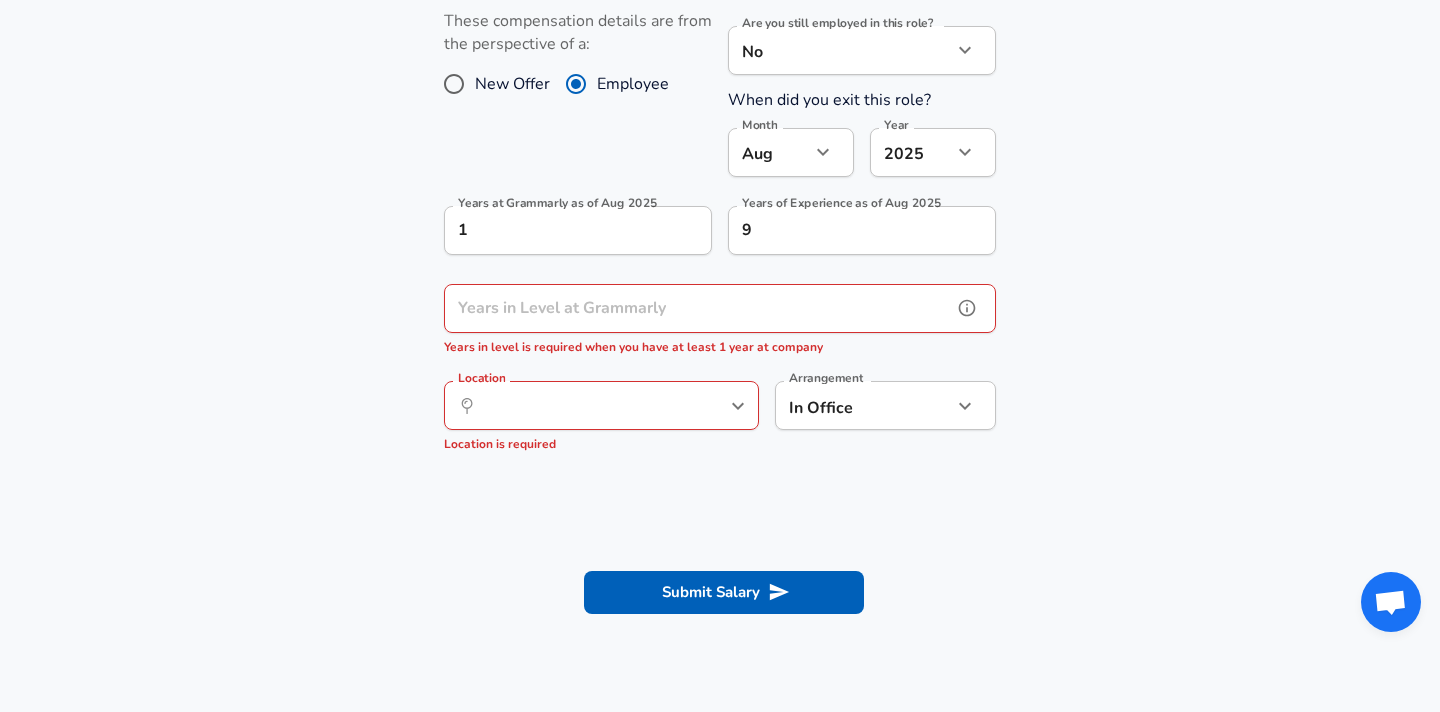 click on "Years in Level at Grammarly" at bounding box center (698, 308) 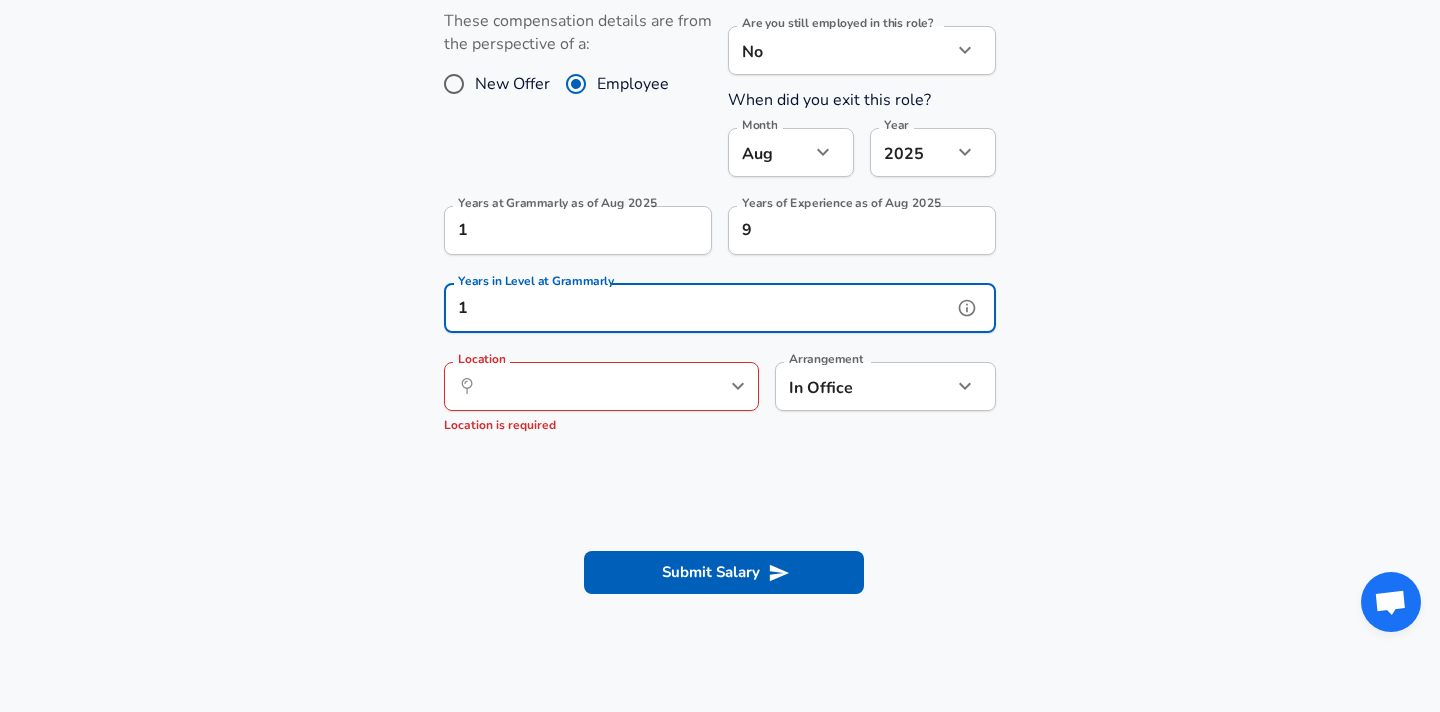 type on "1" 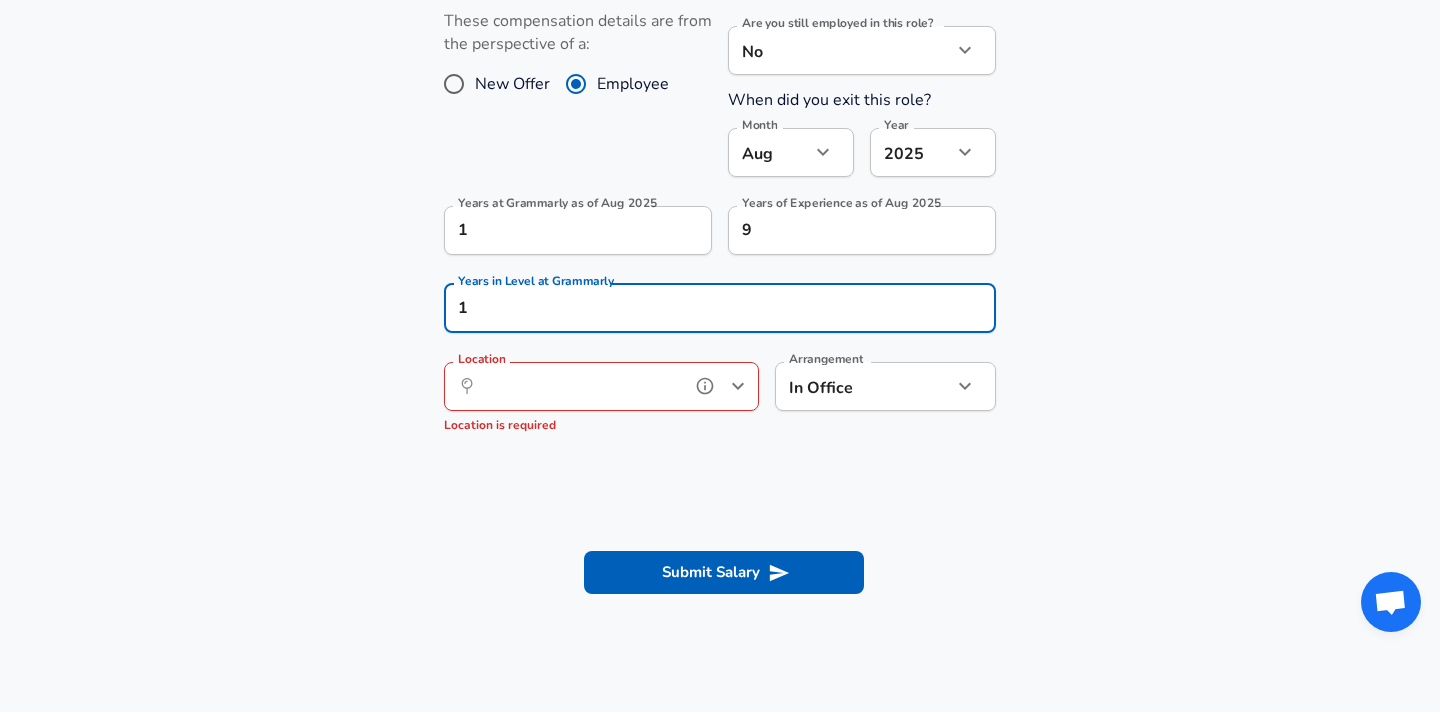 click on "Location" at bounding box center (579, 386) 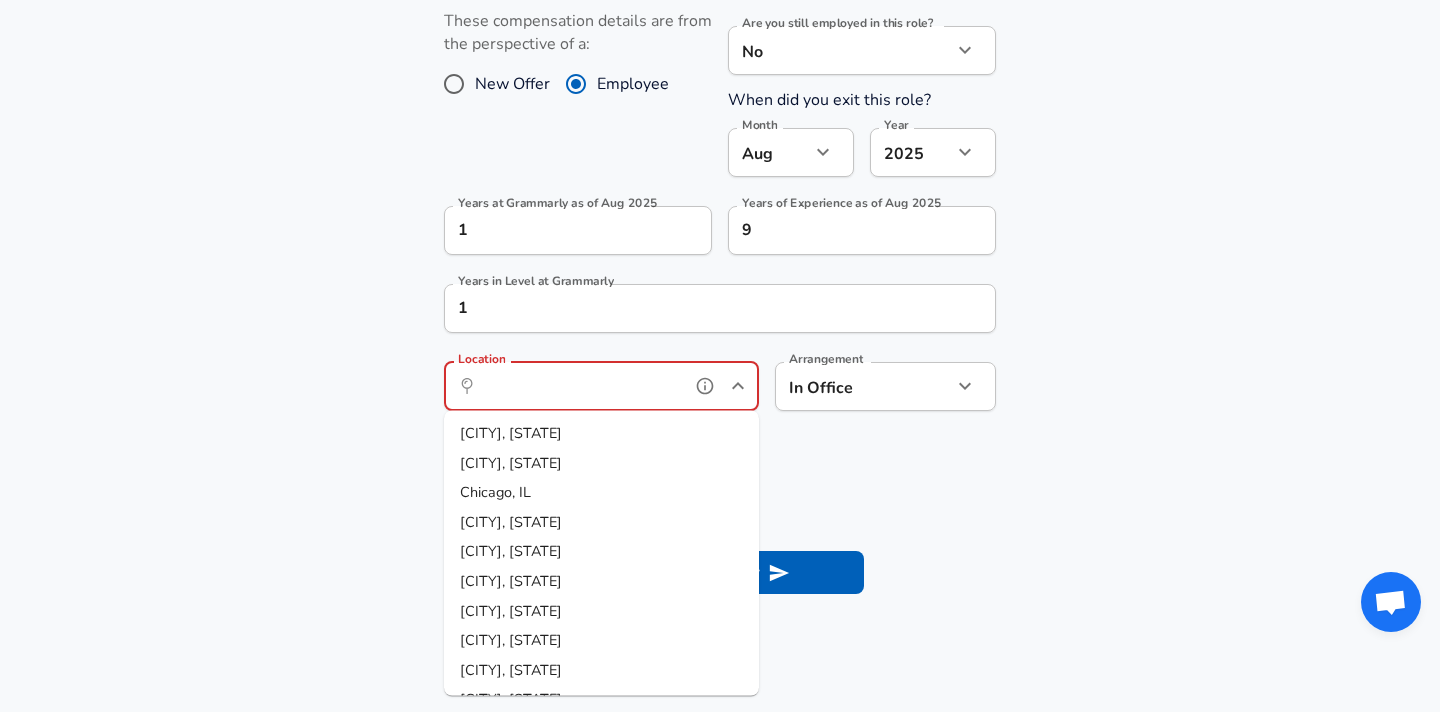 scroll, scrollTop: 56, scrollLeft: 0, axis: vertical 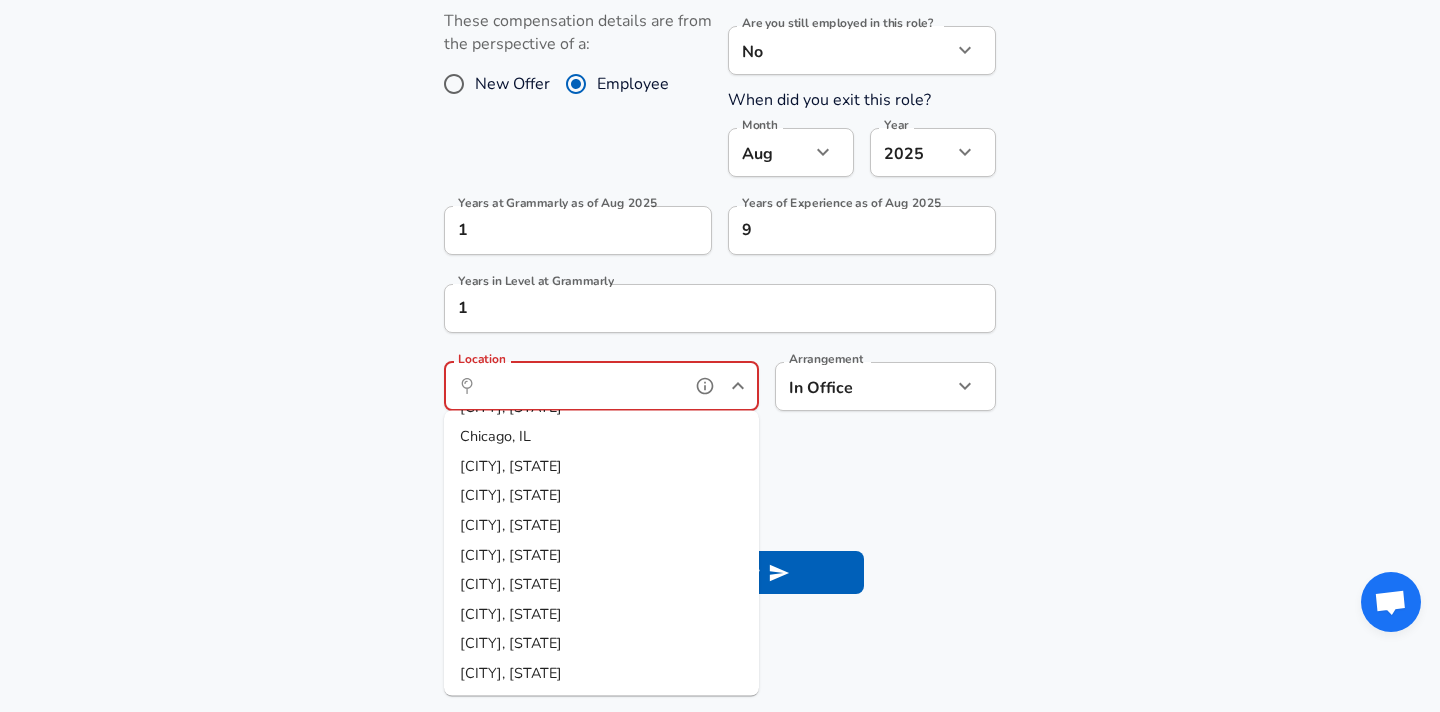 click on "[CITY], [STATE]" at bounding box center [511, 673] 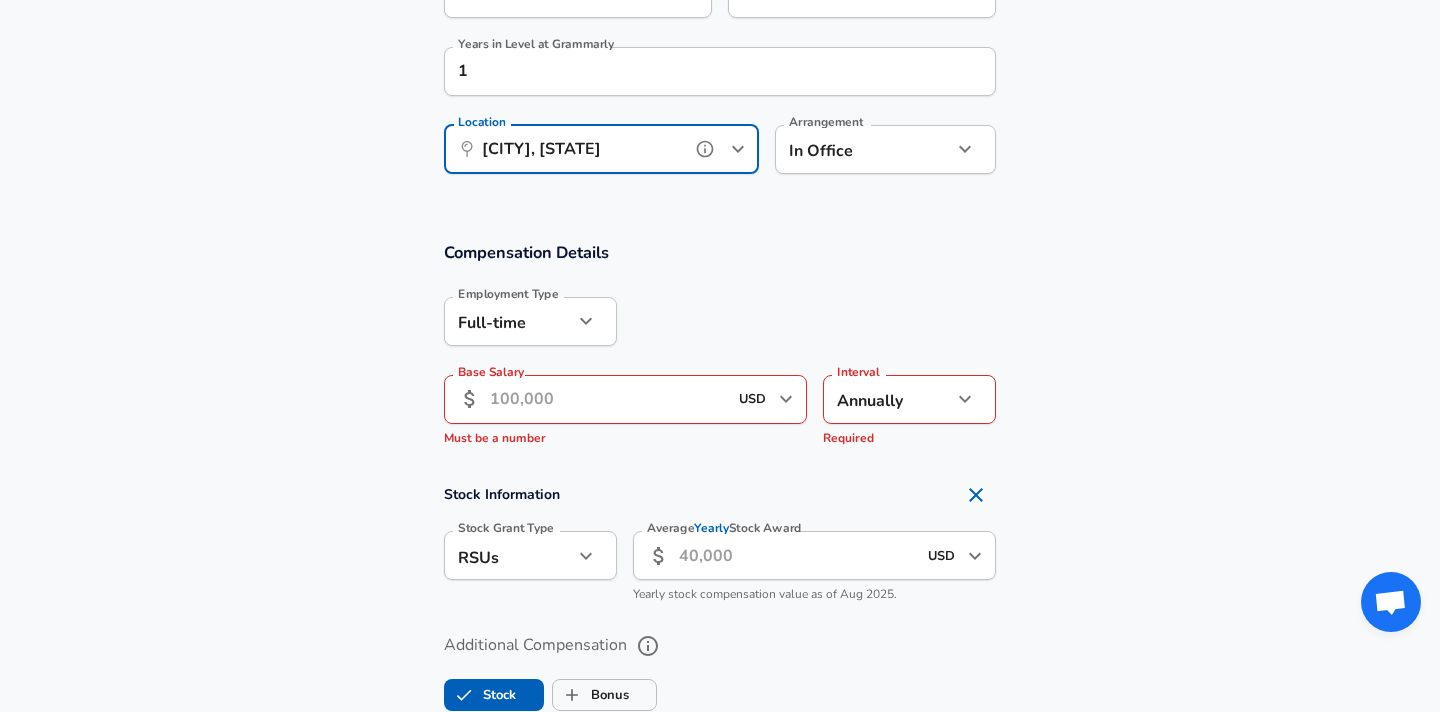 scroll, scrollTop: 1158, scrollLeft: 0, axis: vertical 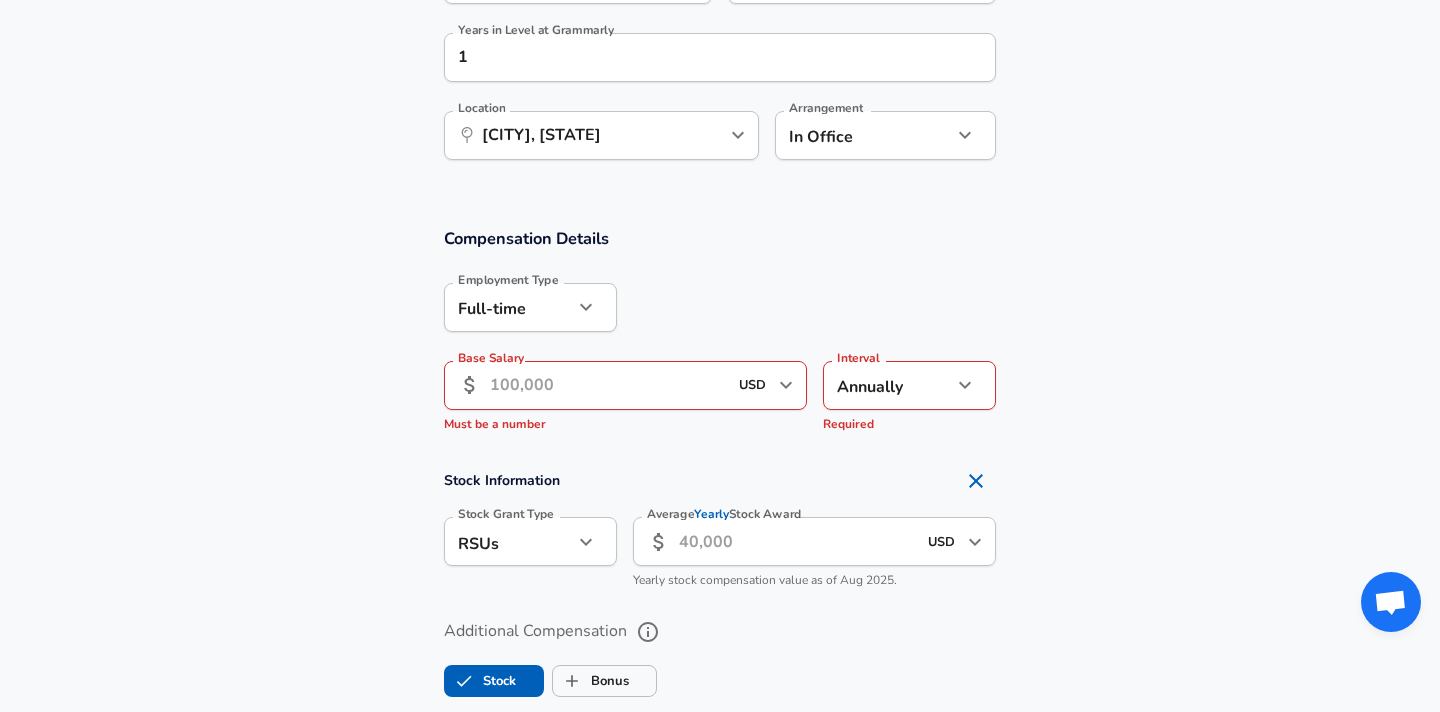 click on "Base Salary" at bounding box center [608, 385] 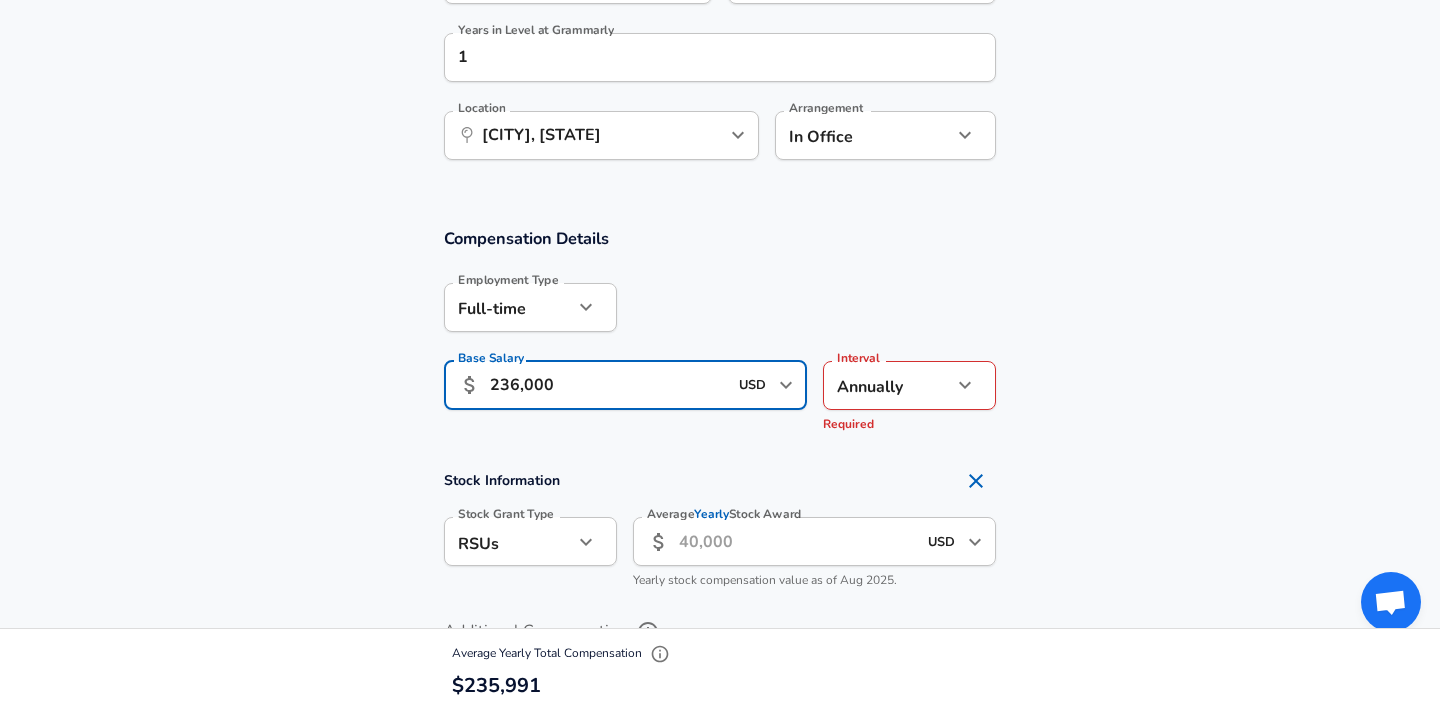 type on "236,000" 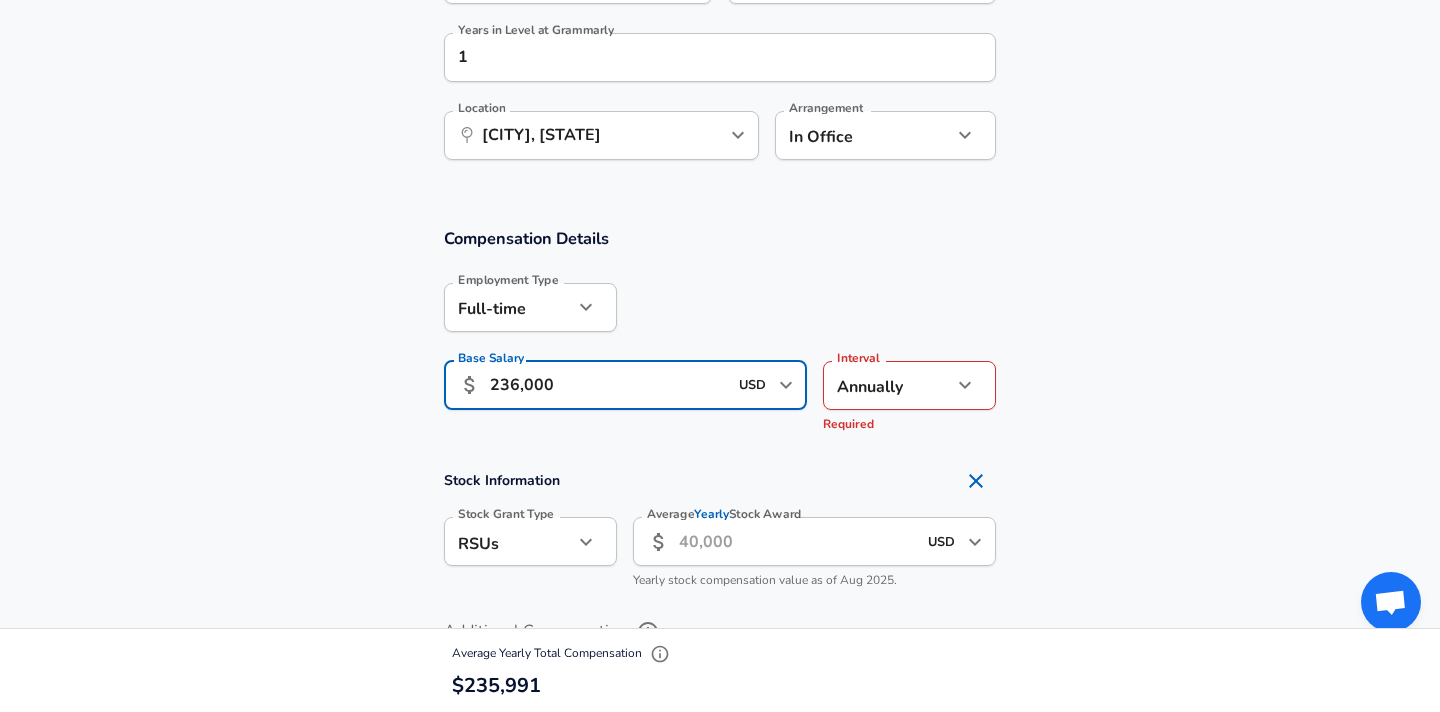click on "L4 Level Work Experience and Location New Offer Employee No no Month Aug 8 Month Year 1" at bounding box center [720, -802] 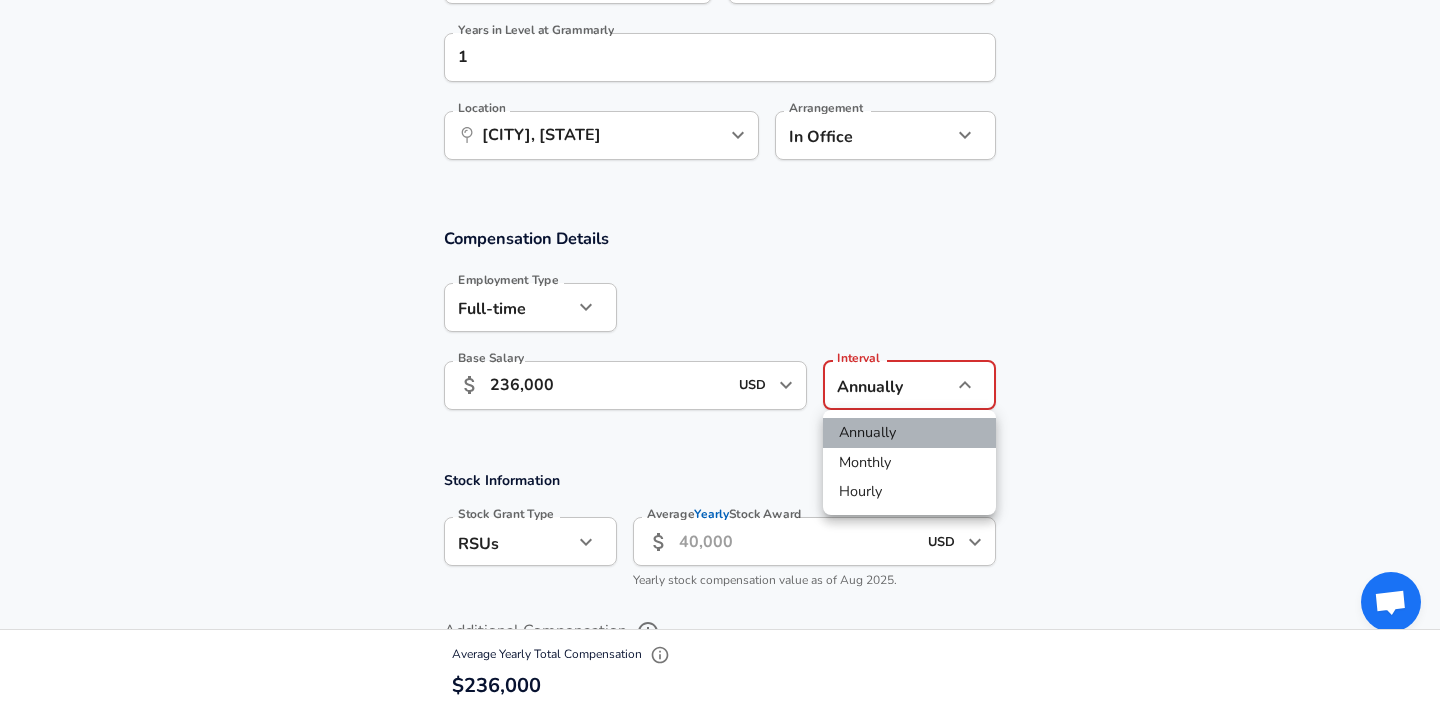 click on "Annually" at bounding box center (909, 433) 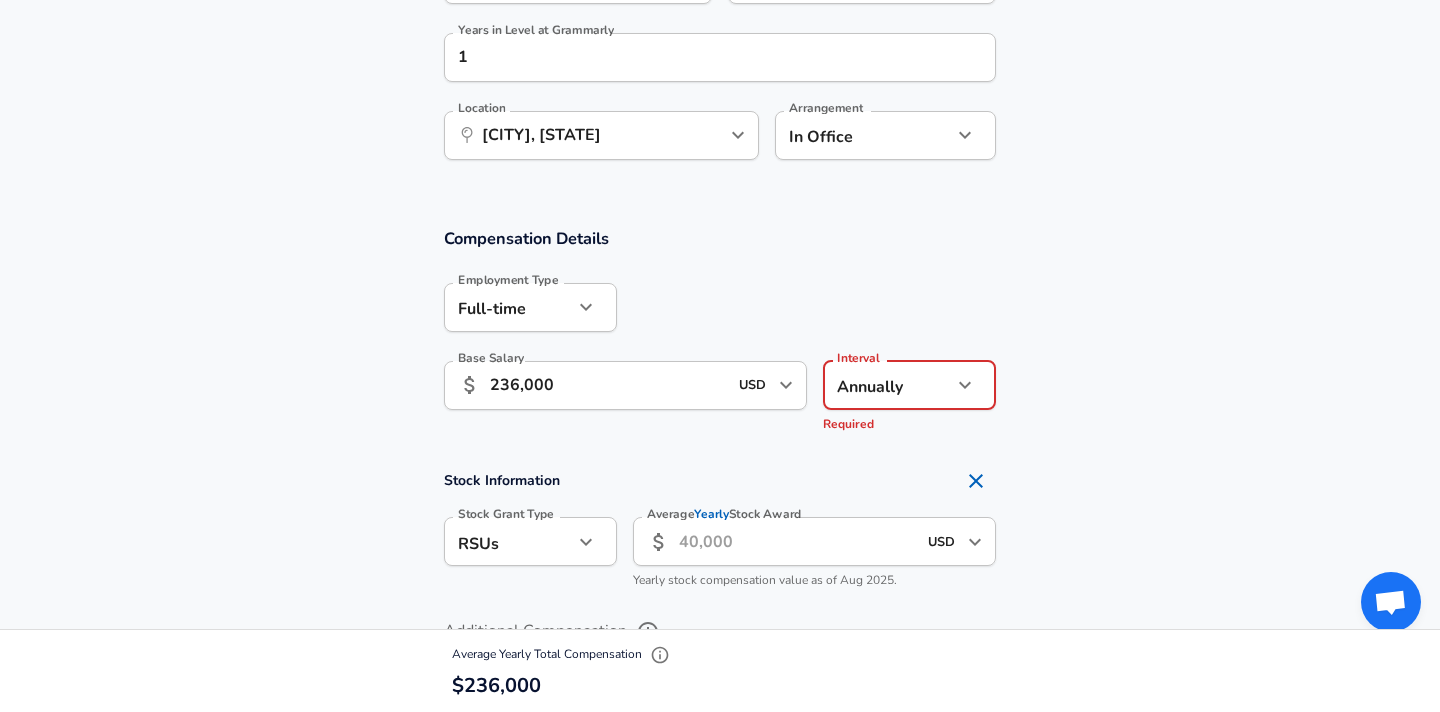 scroll, scrollTop: 1377, scrollLeft: 0, axis: vertical 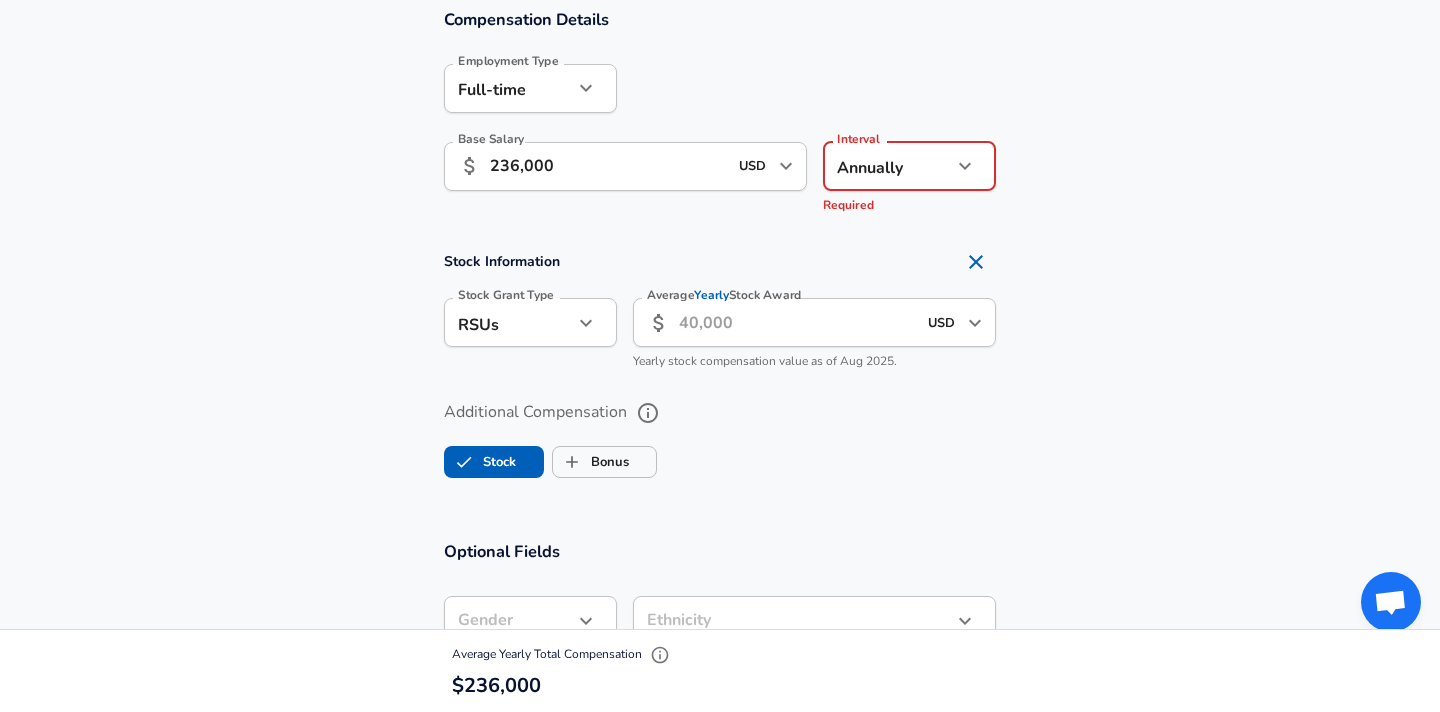 click on "Stock Information" at bounding box center [720, 262] 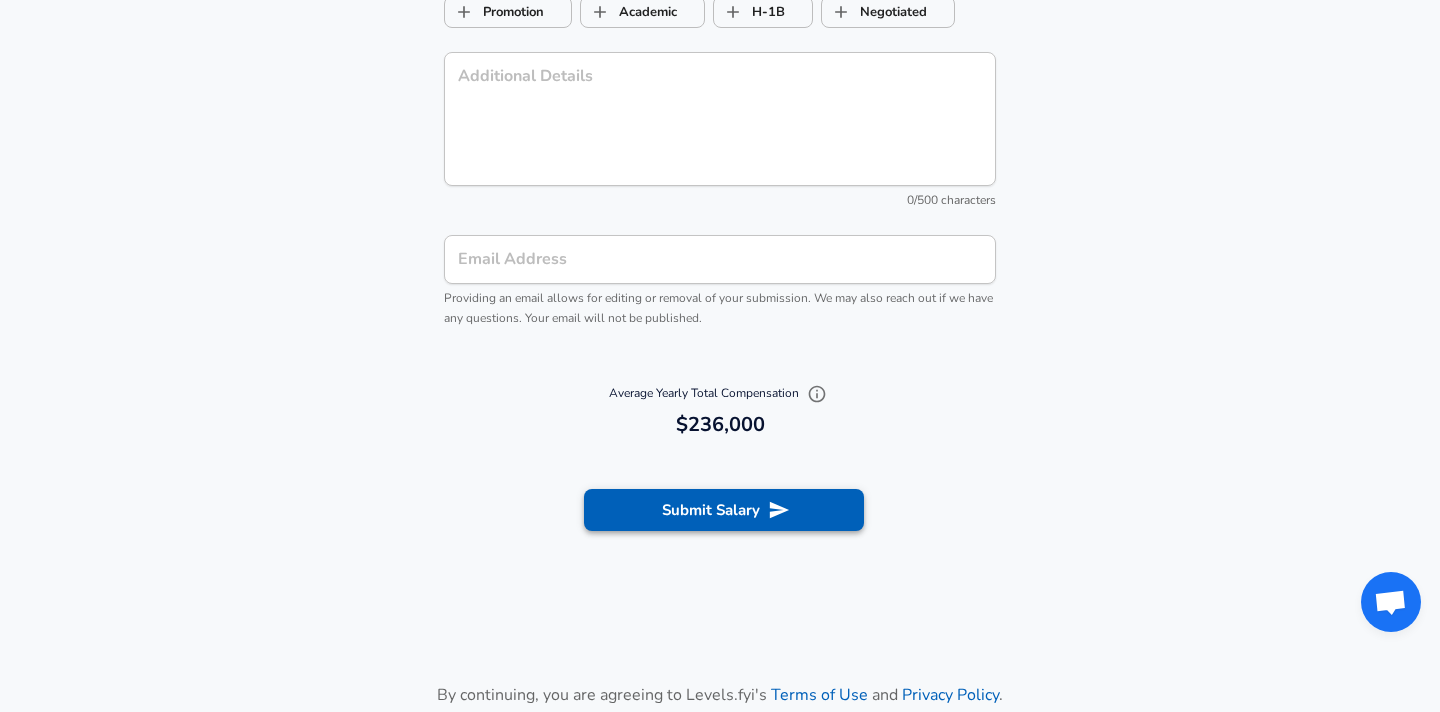 click on "Submit Salary" at bounding box center [724, 510] 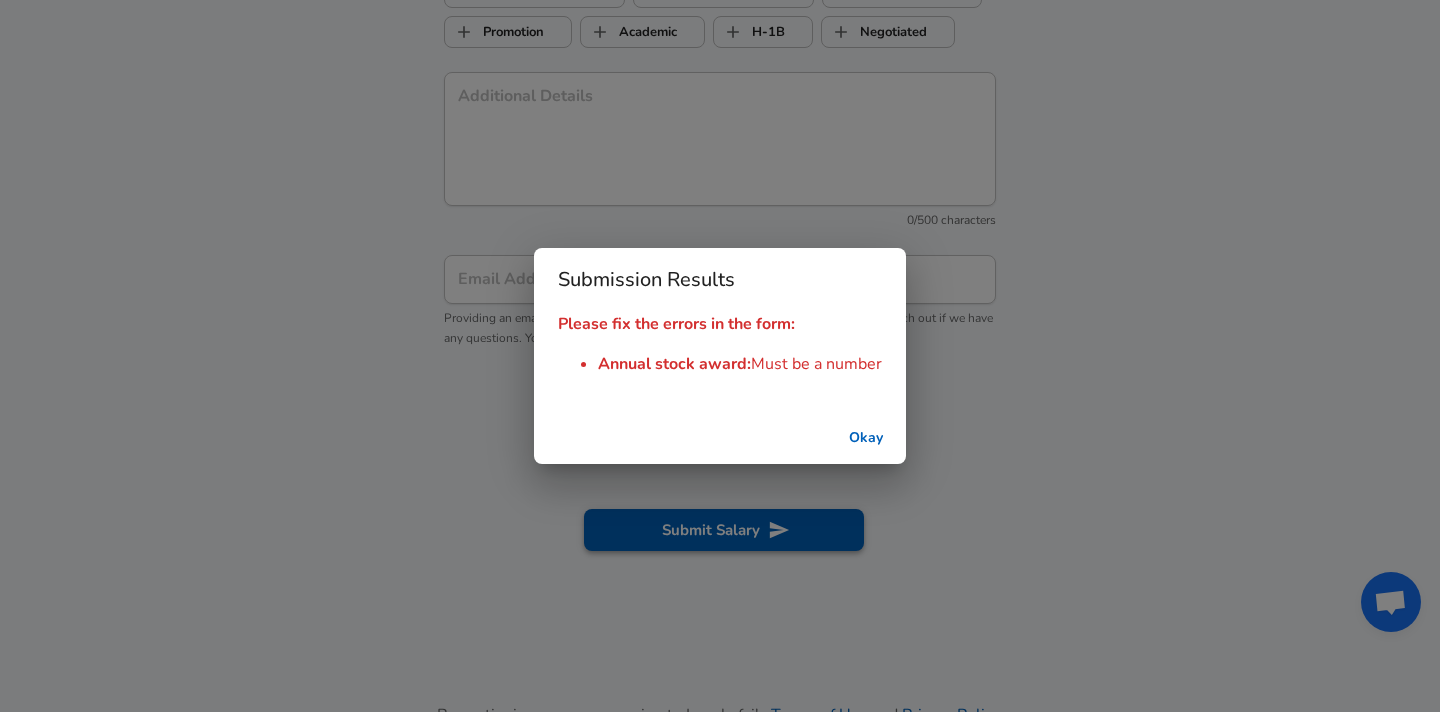 scroll, scrollTop: 2223, scrollLeft: 0, axis: vertical 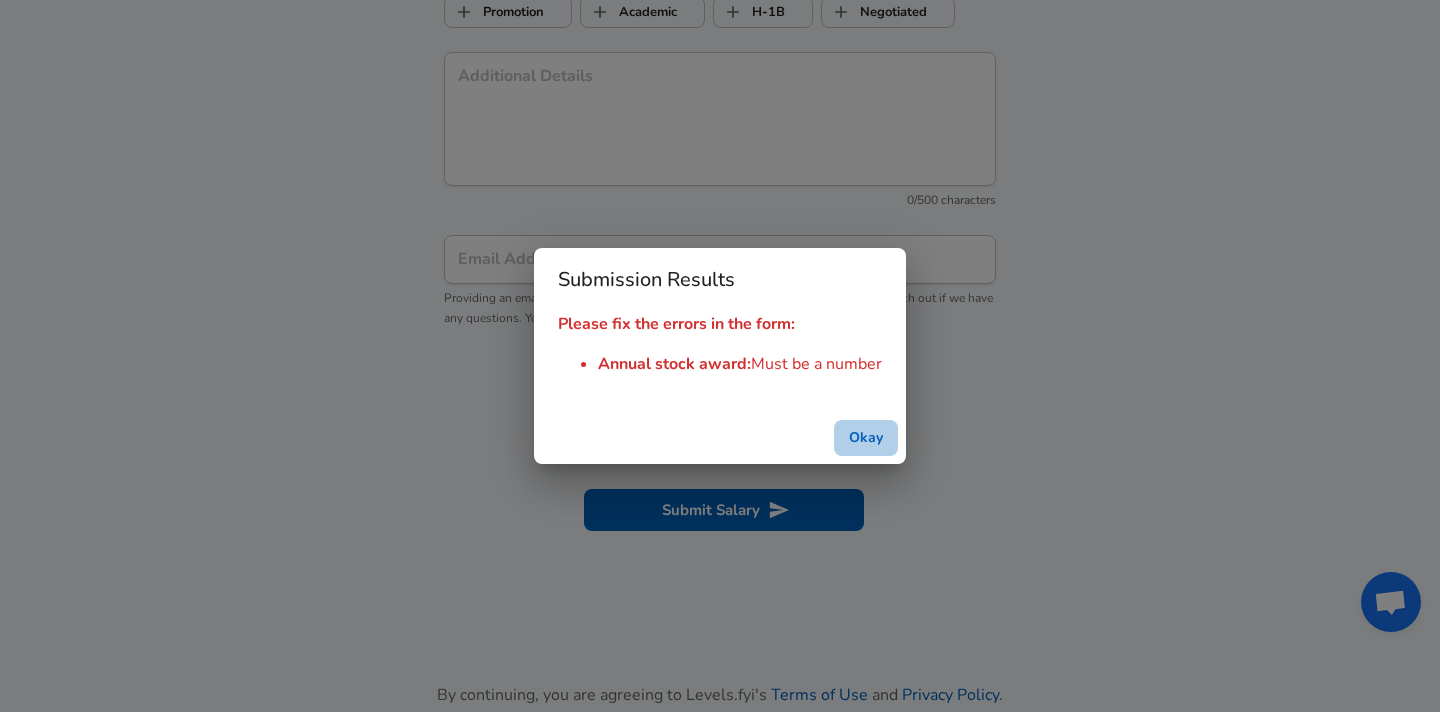 click on "Okay" at bounding box center [866, 438] 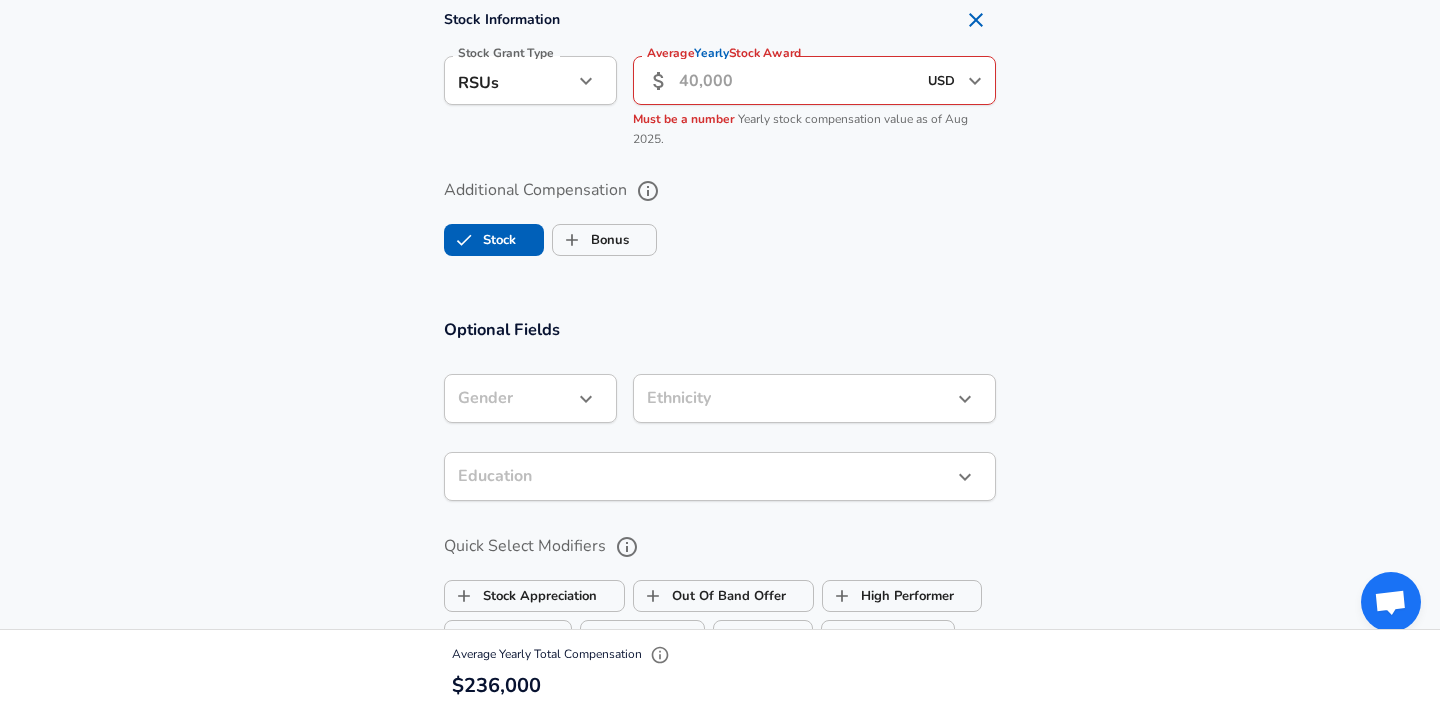 scroll, scrollTop: 1438, scrollLeft: 0, axis: vertical 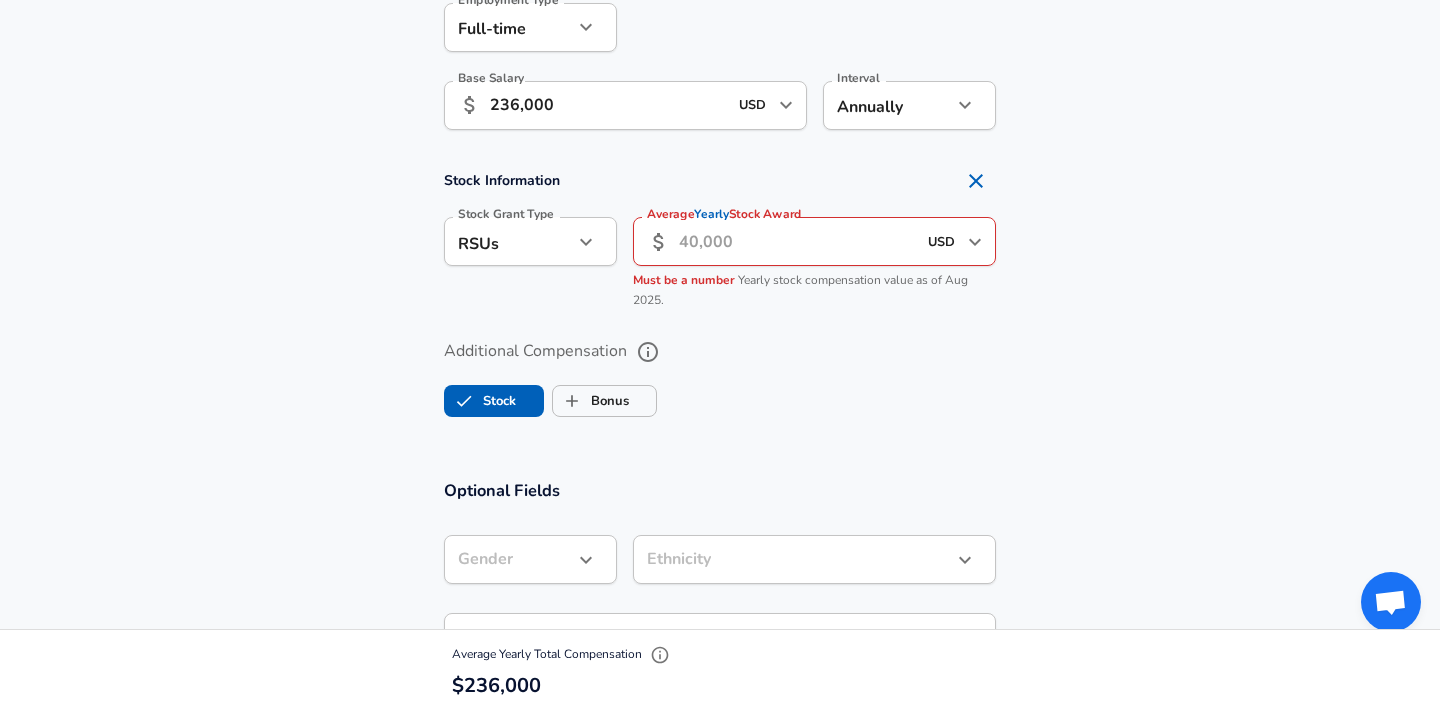 click on "Average  Yearly  Stock Award" at bounding box center (797, 241) 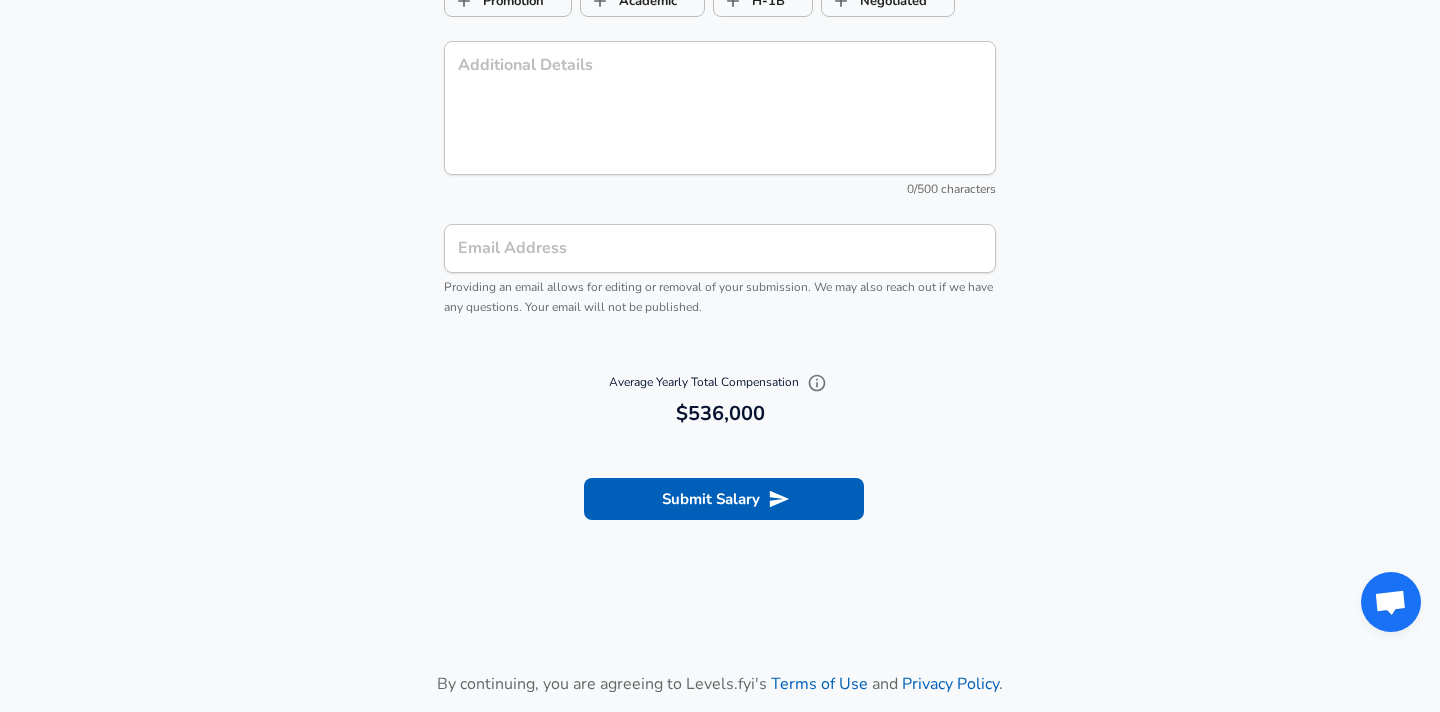 scroll, scrollTop: 2256, scrollLeft: 0, axis: vertical 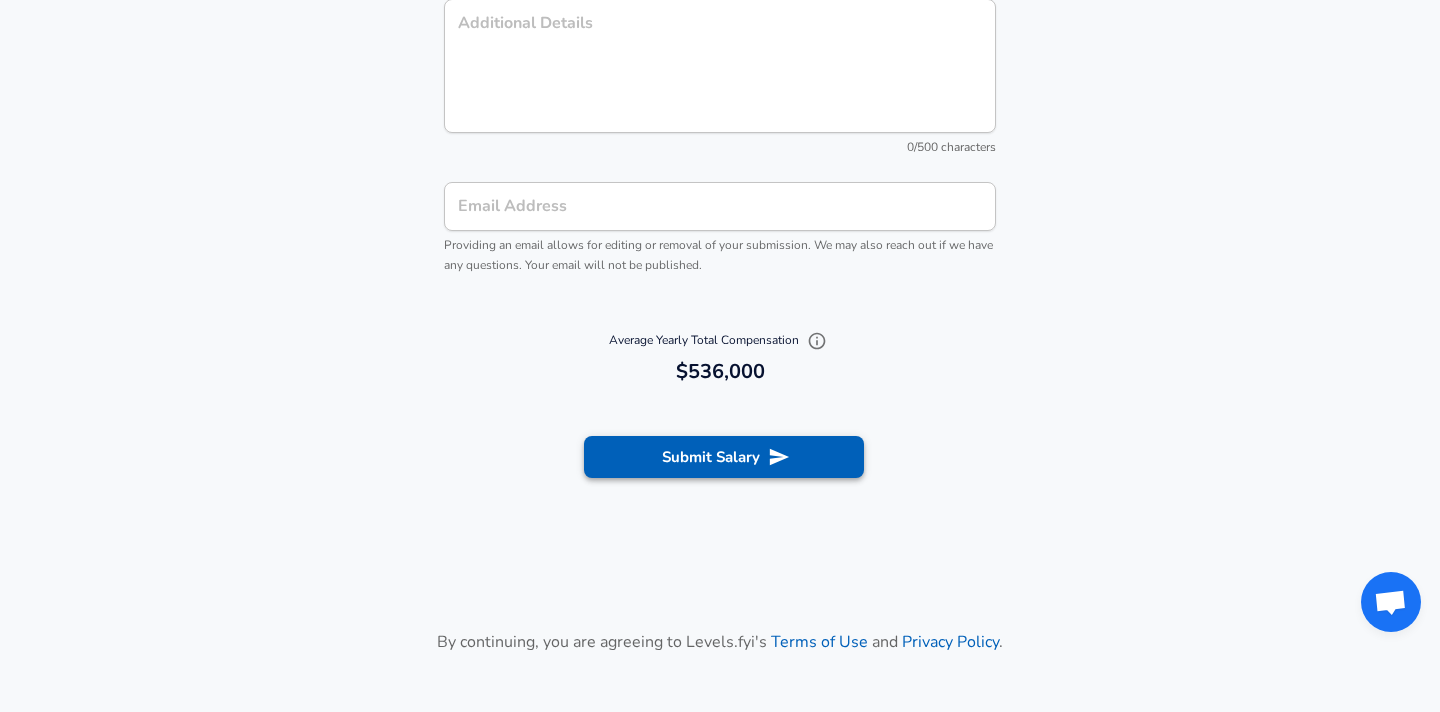 type on "300,000" 